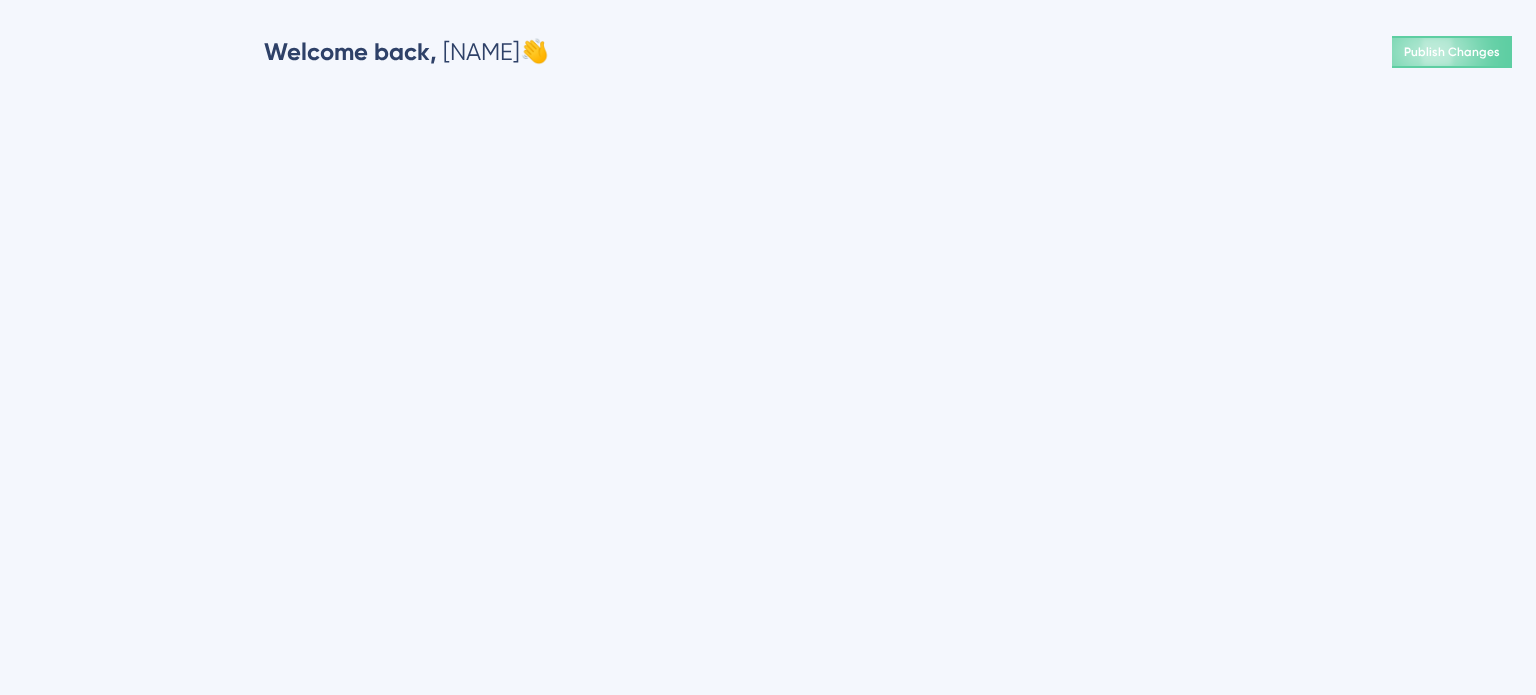 scroll, scrollTop: 0, scrollLeft: 0, axis: both 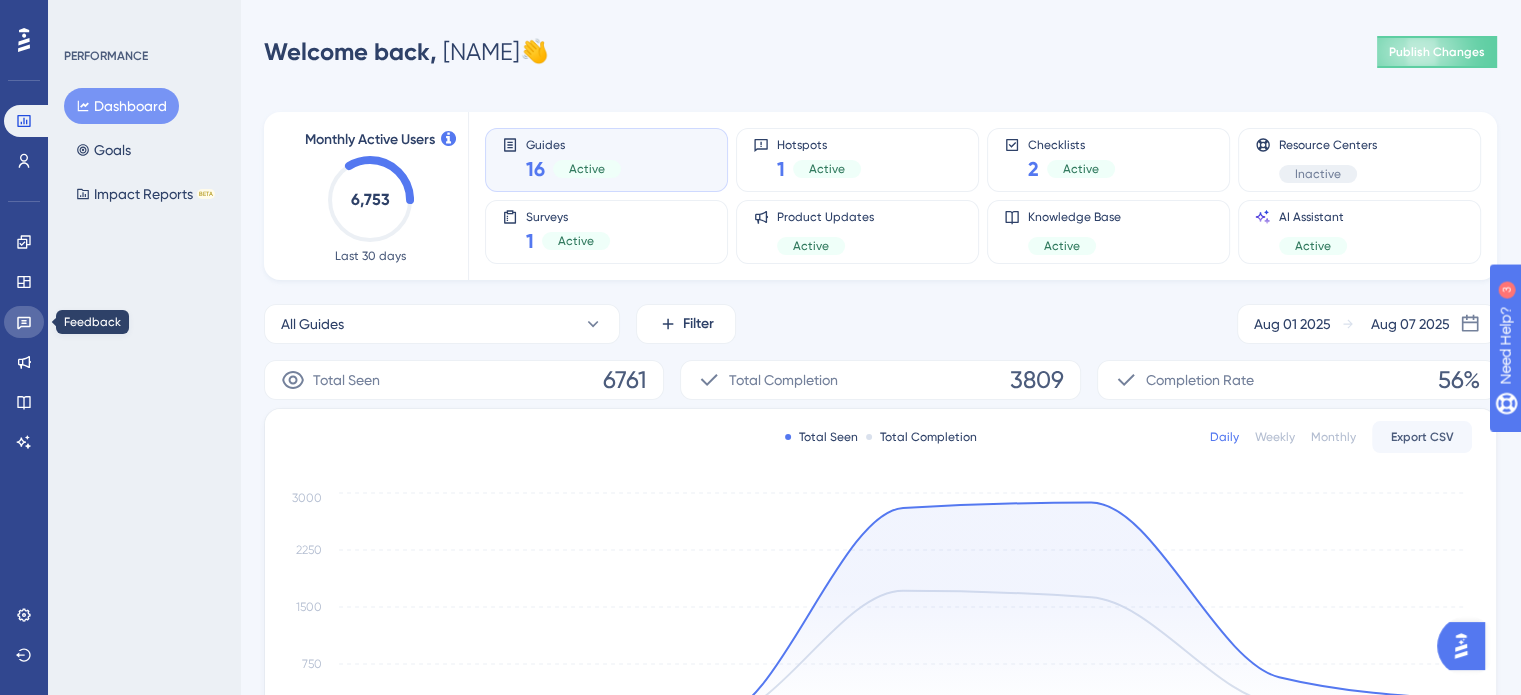 click at bounding box center [24, 322] 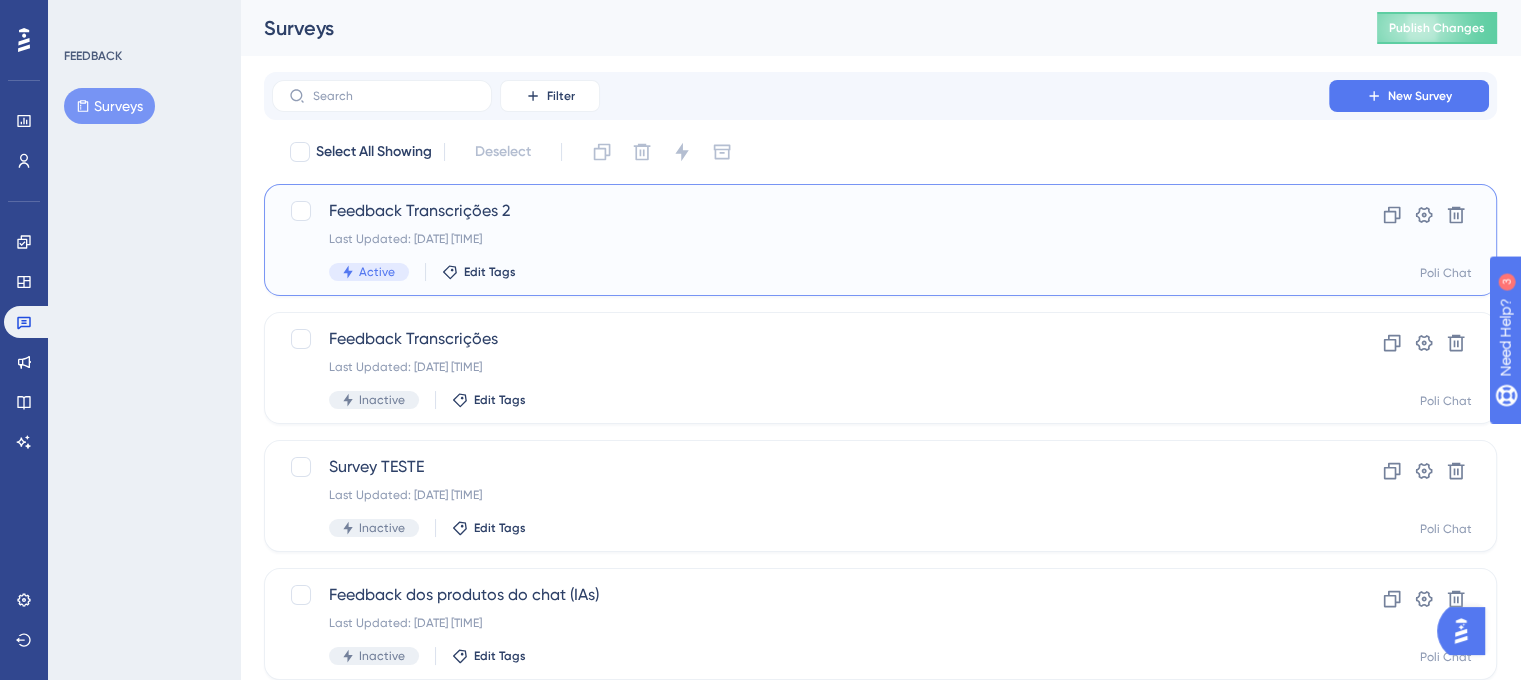 click on "Feedback Transcrições 2" at bounding box center [800, 211] 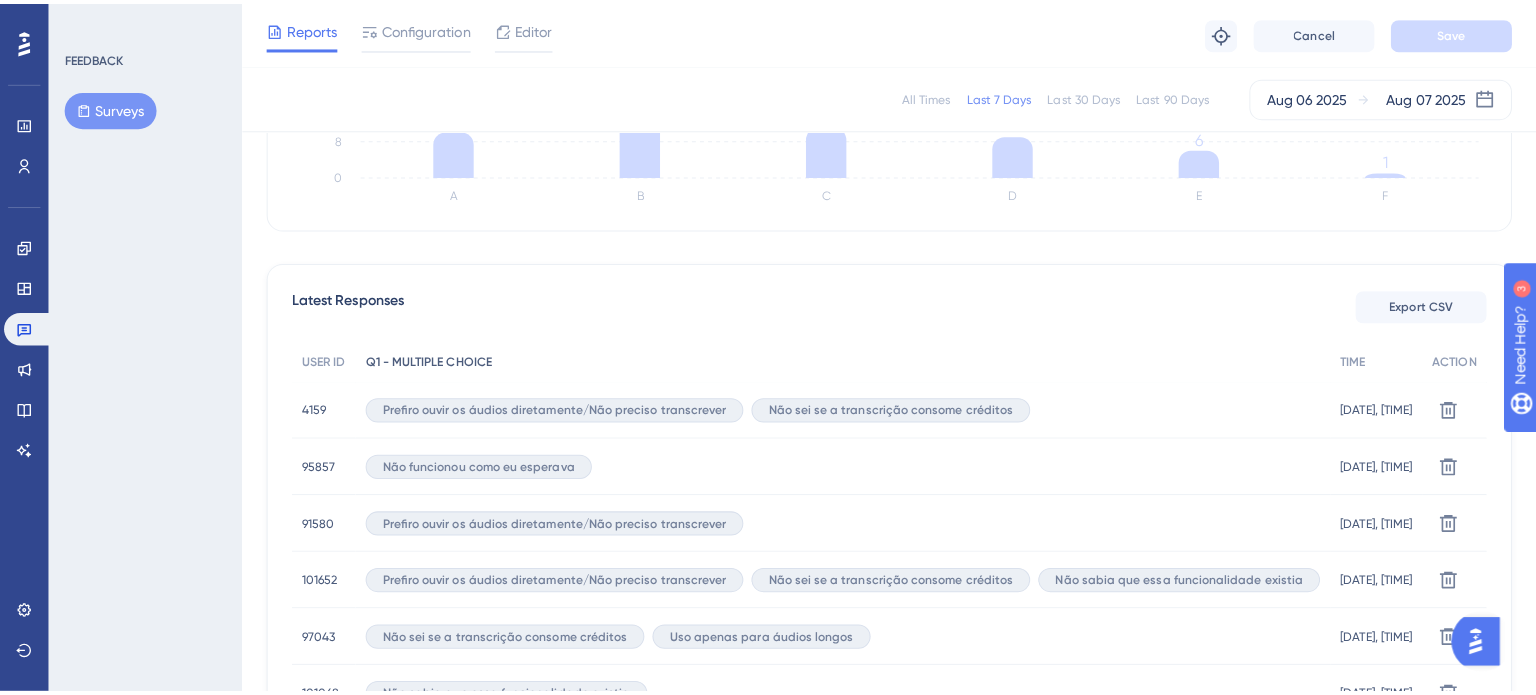 scroll, scrollTop: 341, scrollLeft: 0, axis: vertical 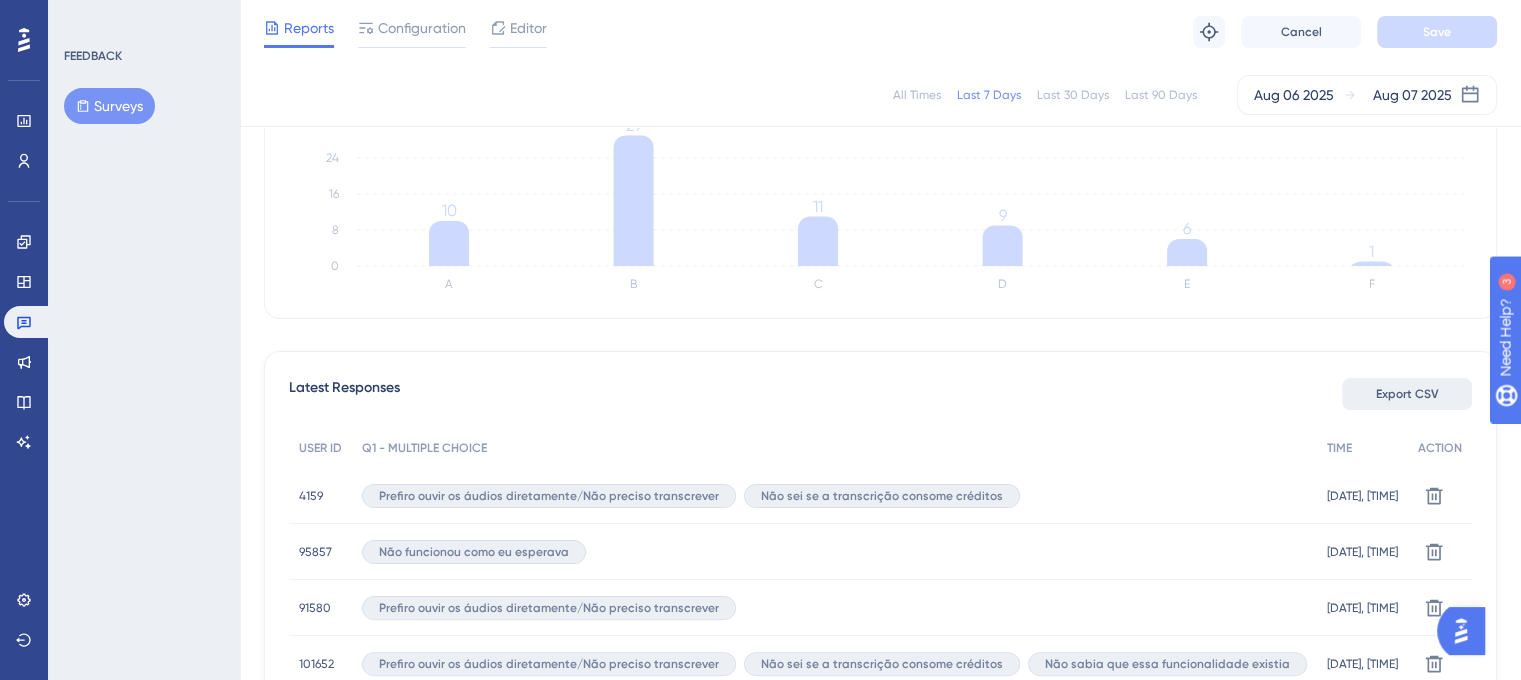 click on "Export CSV" at bounding box center [1407, 394] 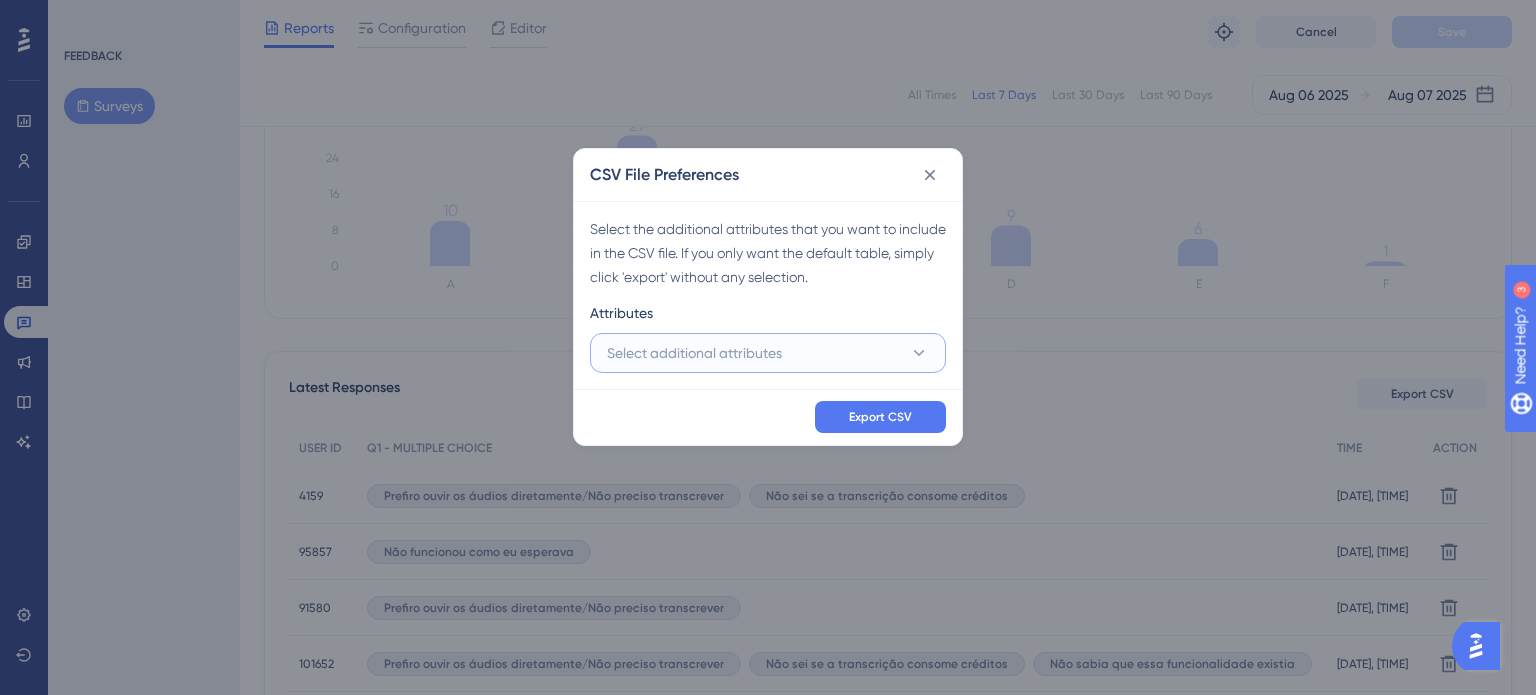click on "Select additional attributes" at bounding box center (768, 353) 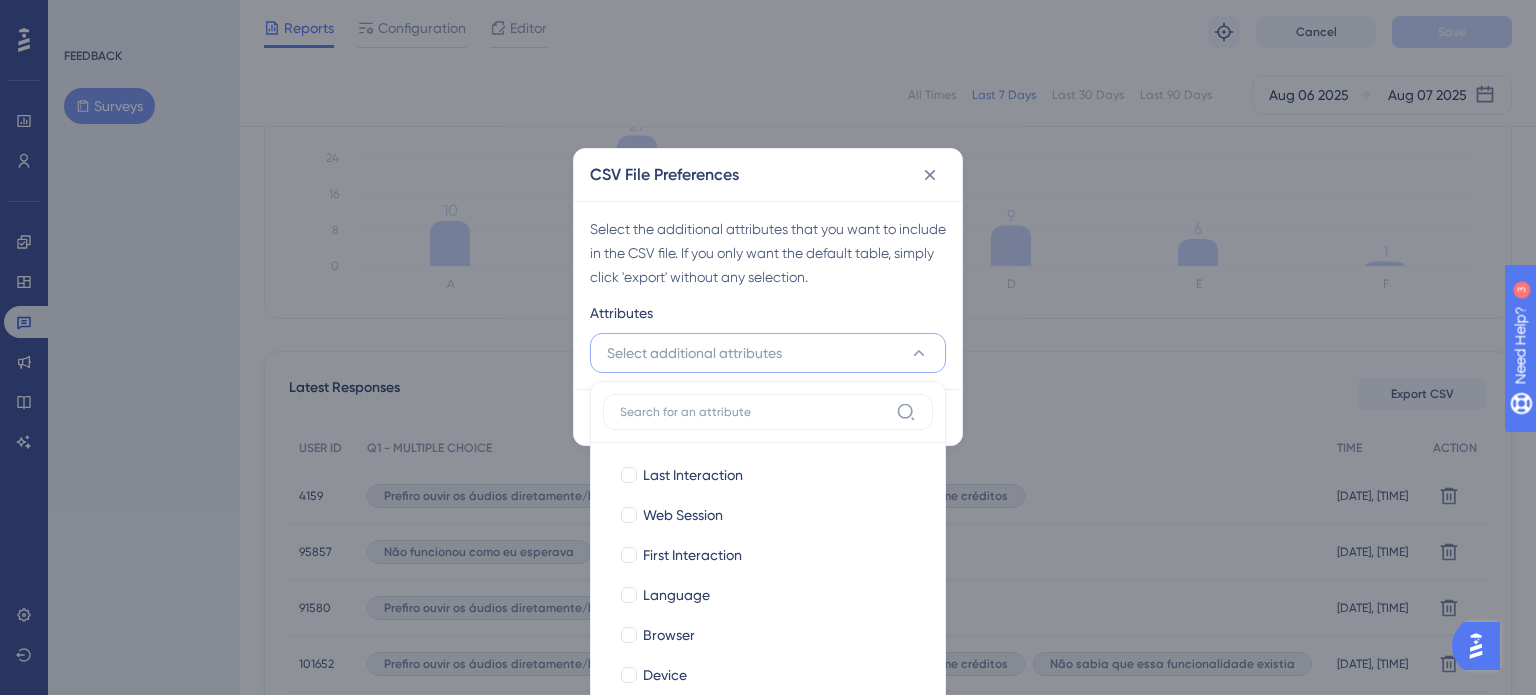 scroll, scrollTop: 443, scrollLeft: 0, axis: vertical 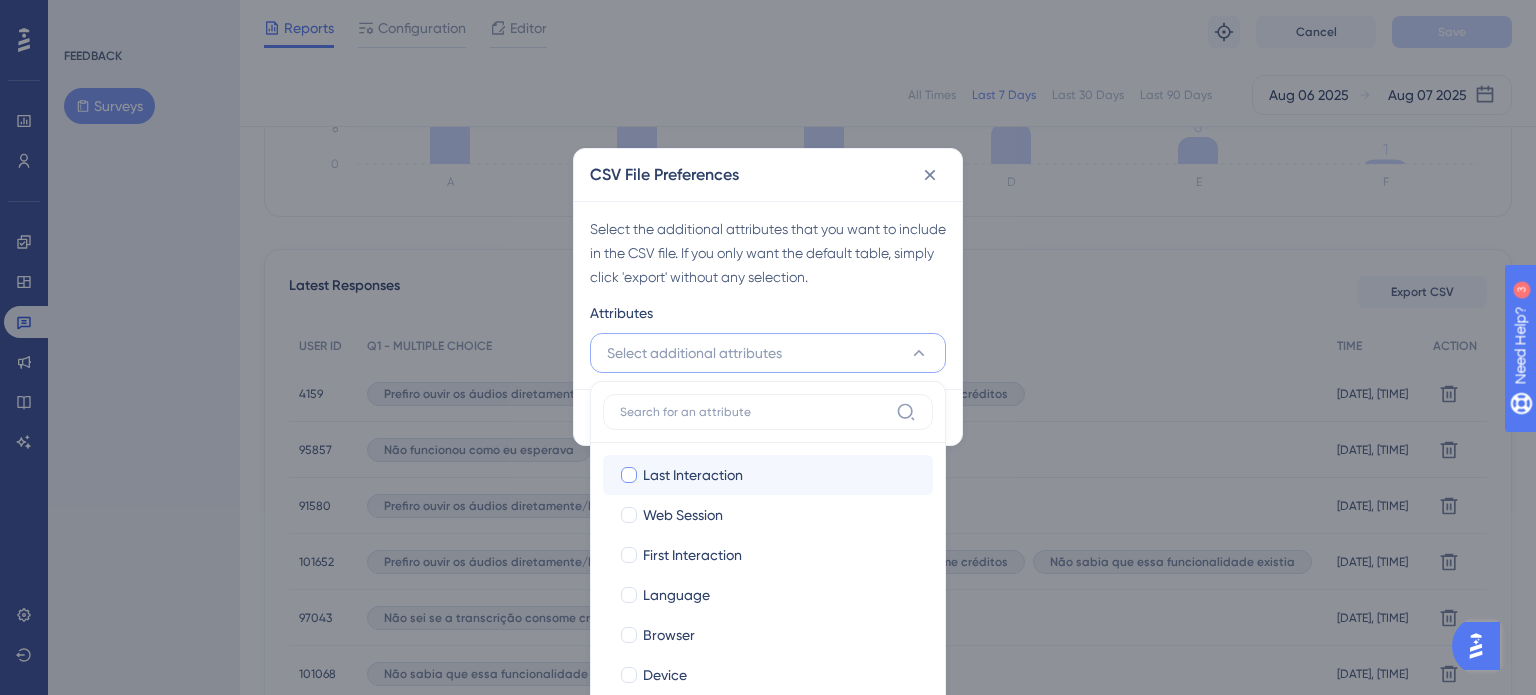 click on "Last Interaction" at bounding box center (693, 475) 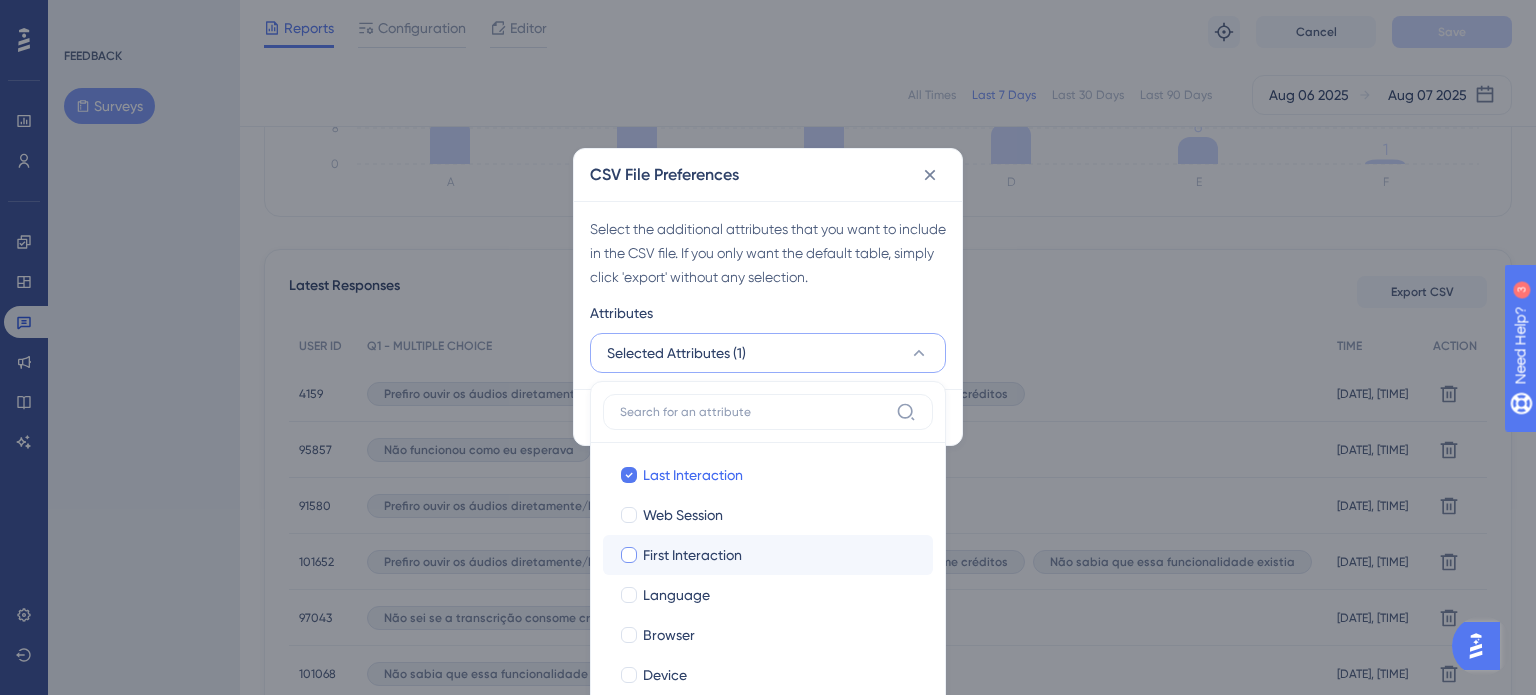 drag, startPoint x: 696, startPoint y: 521, endPoint x: 694, endPoint y: 539, distance: 18.110771 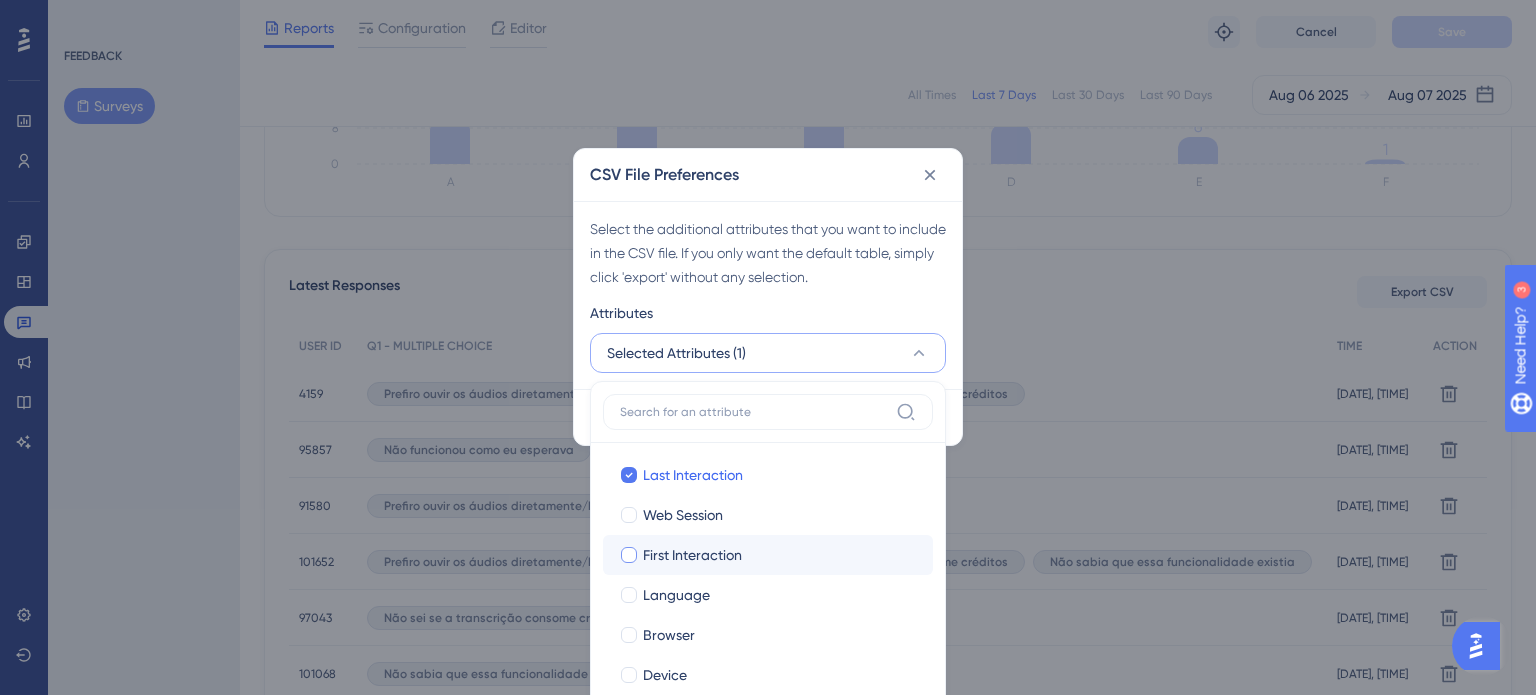 click on "Web Session" at bounding box center [683, 515] 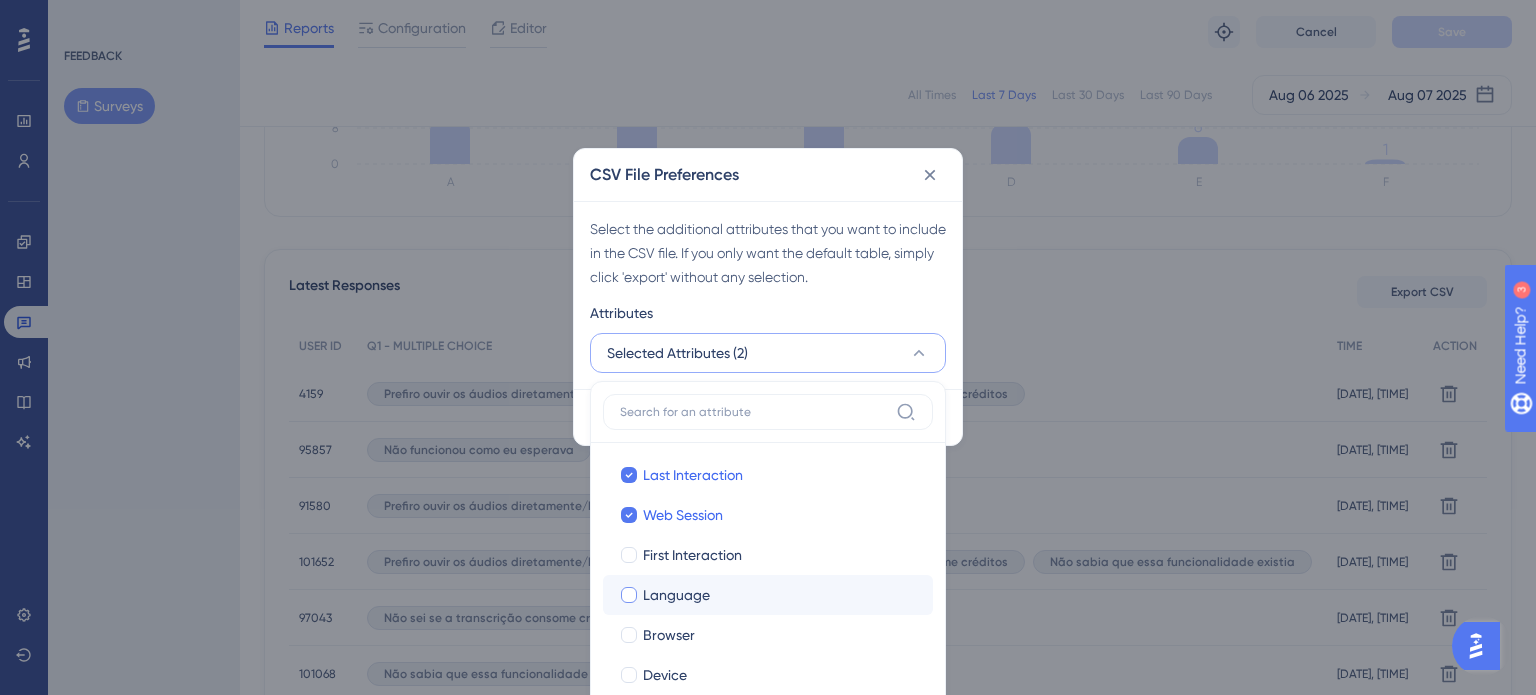 click on "Language Language" at bounding box center [768, 595] 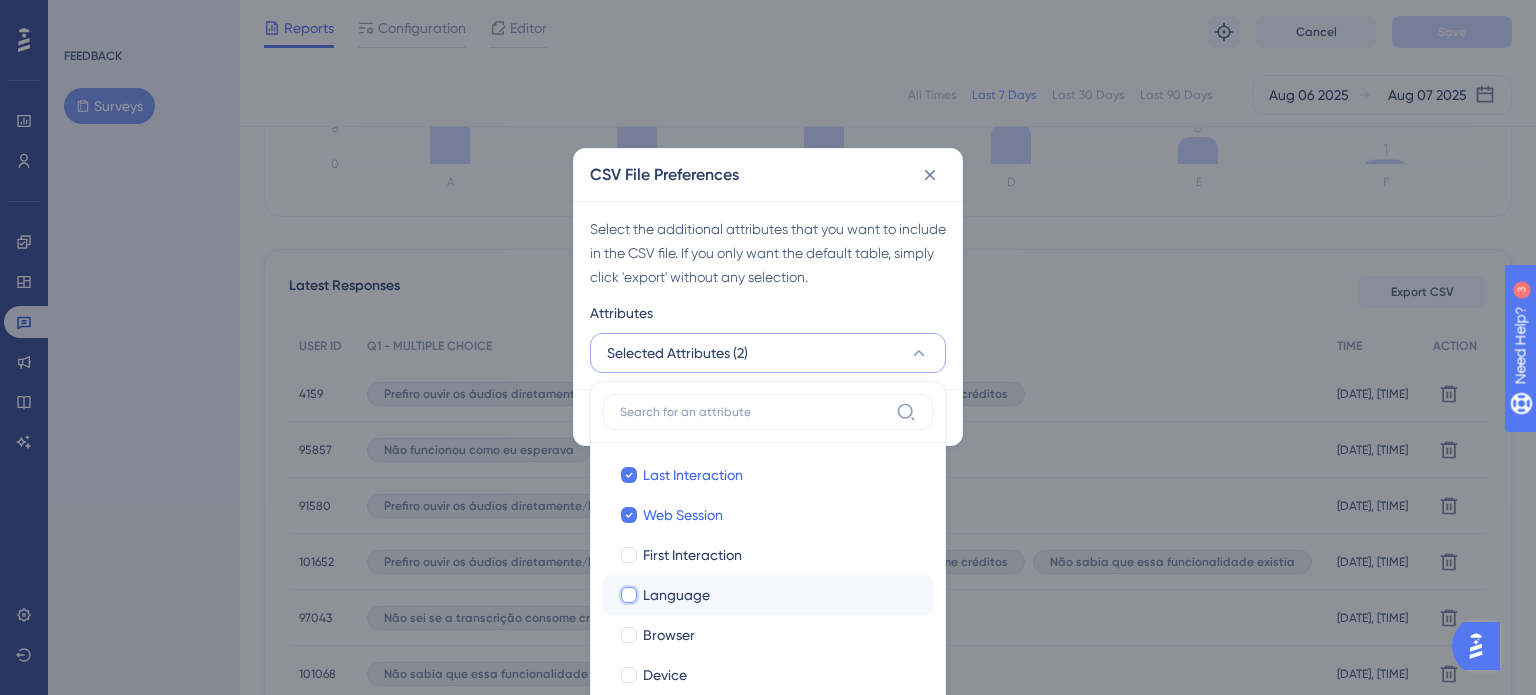 checkbox on "false" 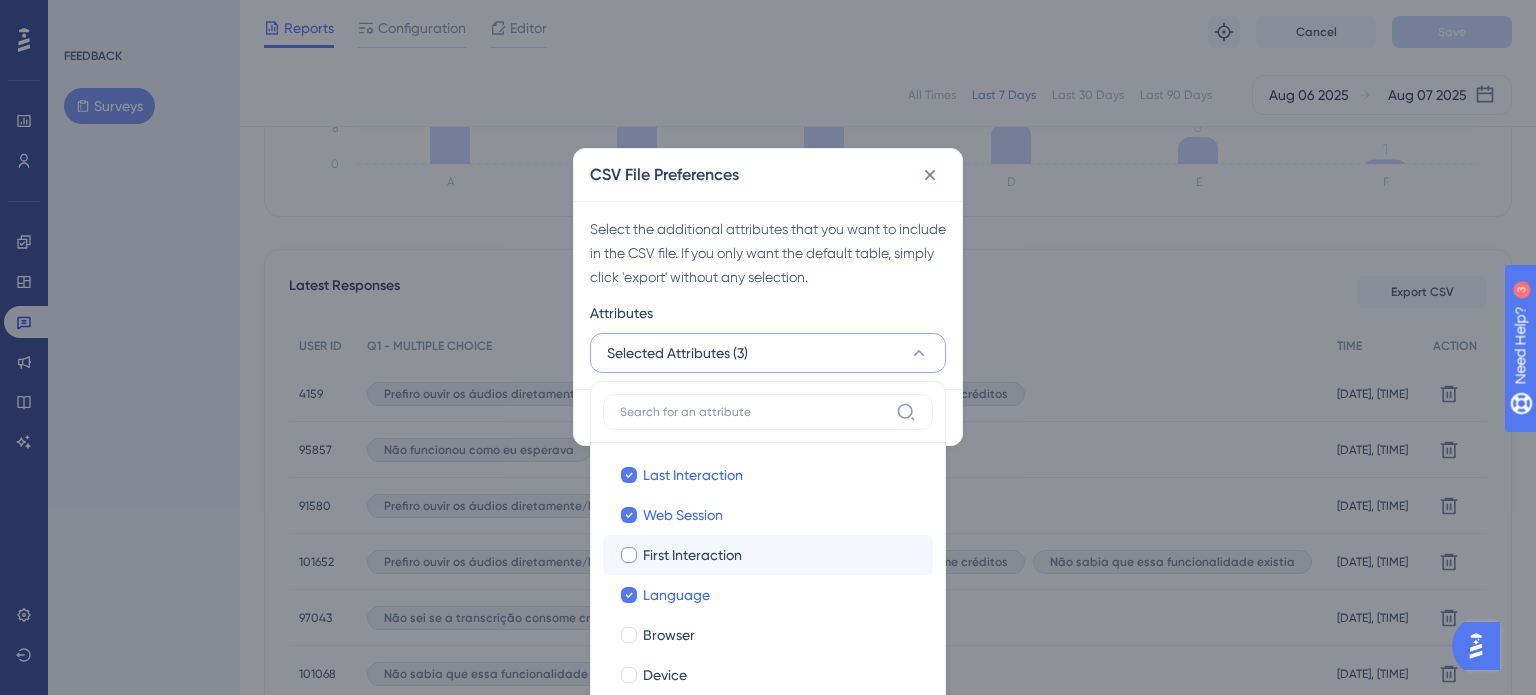 click on "First Interaction" at bounding box center (692, 555) 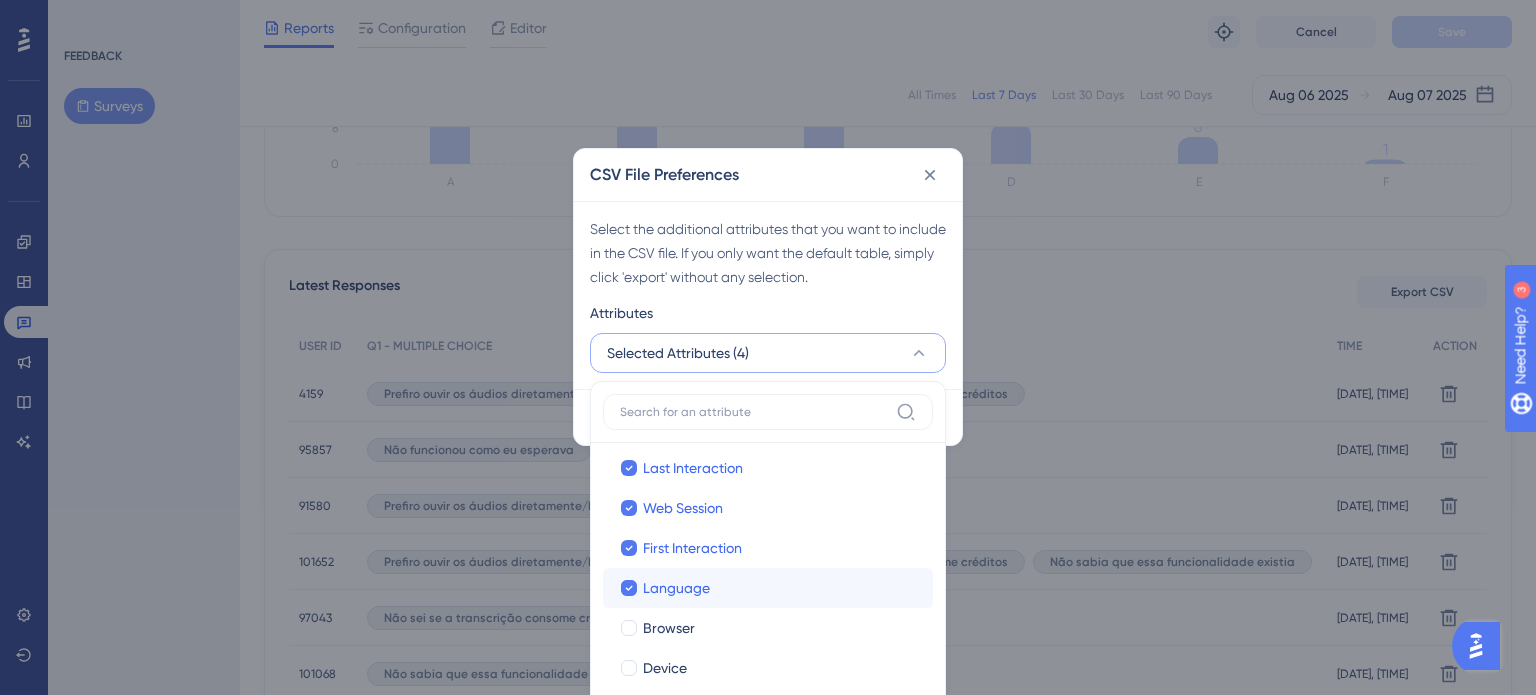 scroll, scrollTop: 0, scrollLeft: 0, axis: both 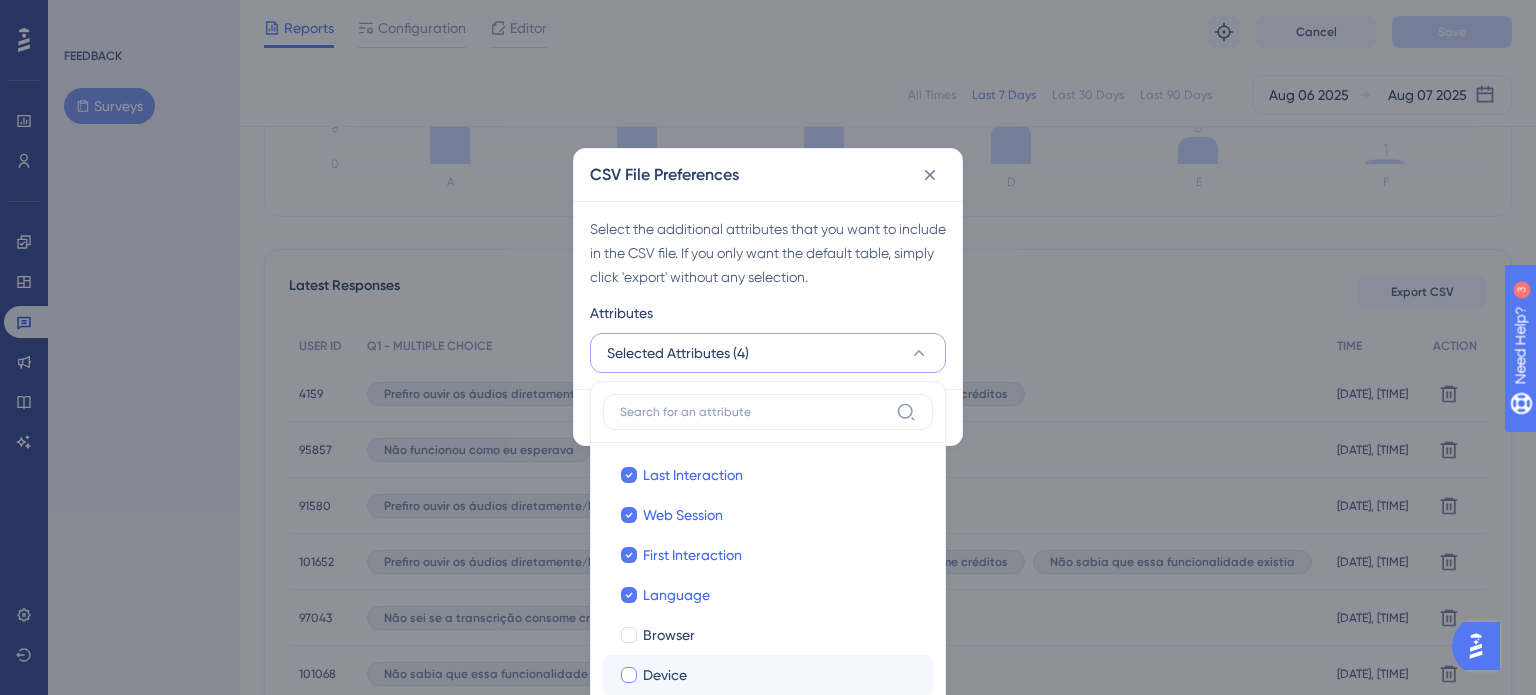 click on "Device Device" at bounding box center (768, 675) 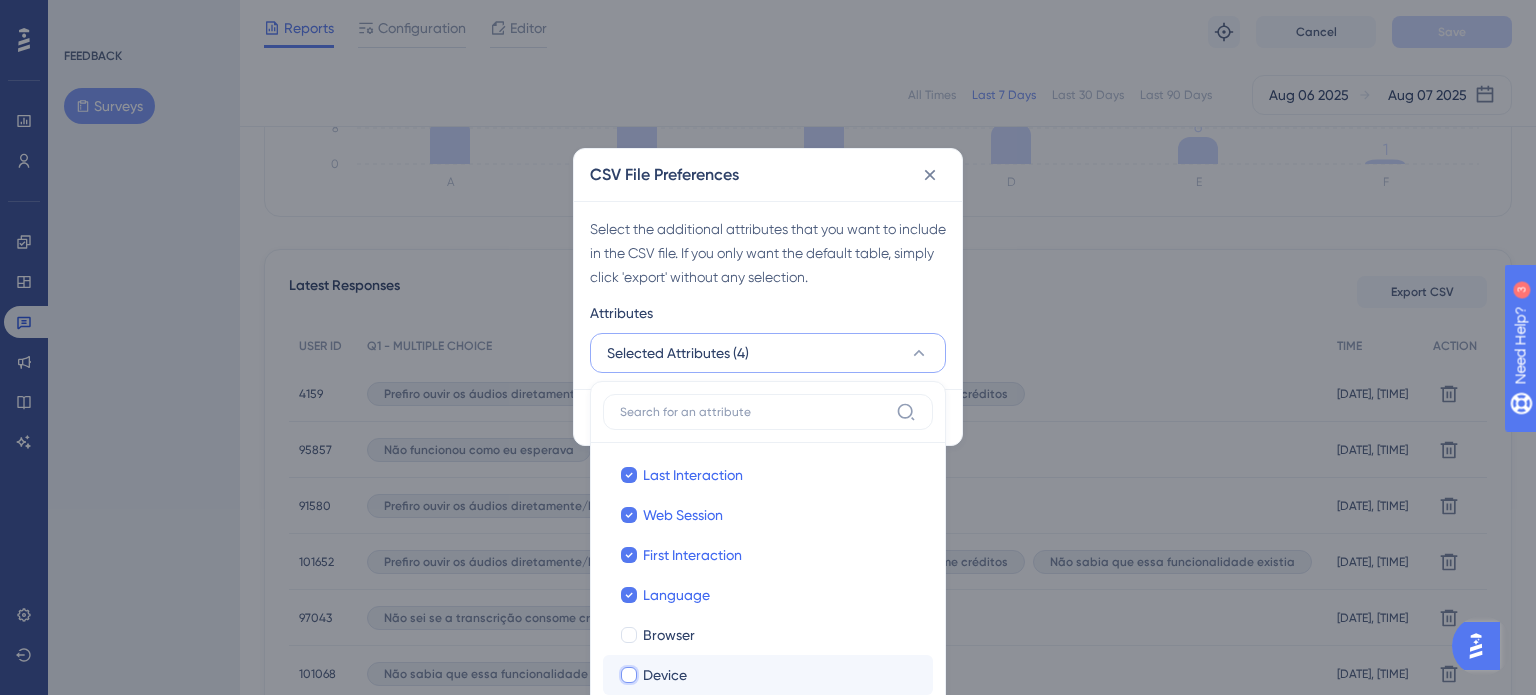 click on "Device" at bounding box center [629, 674] 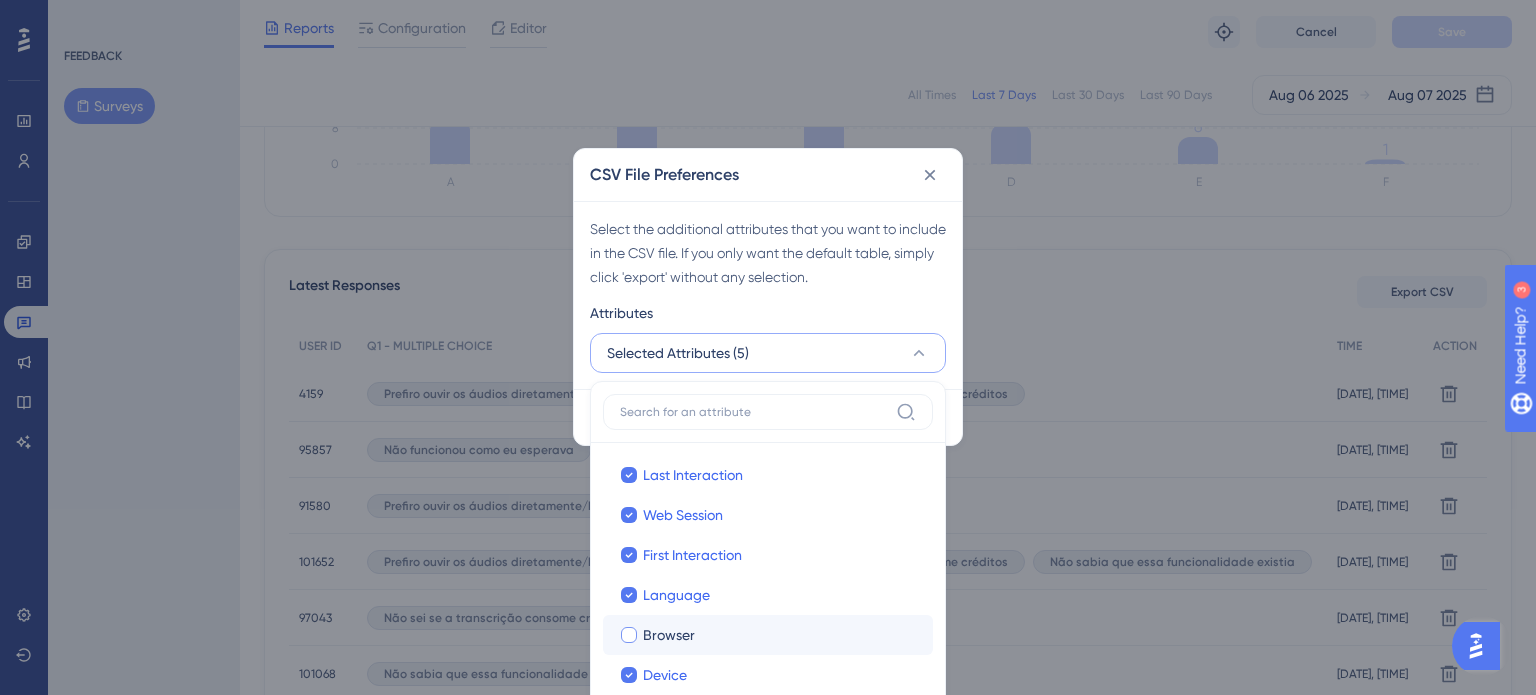 click on "Browser" at bounding box center [669, 635] 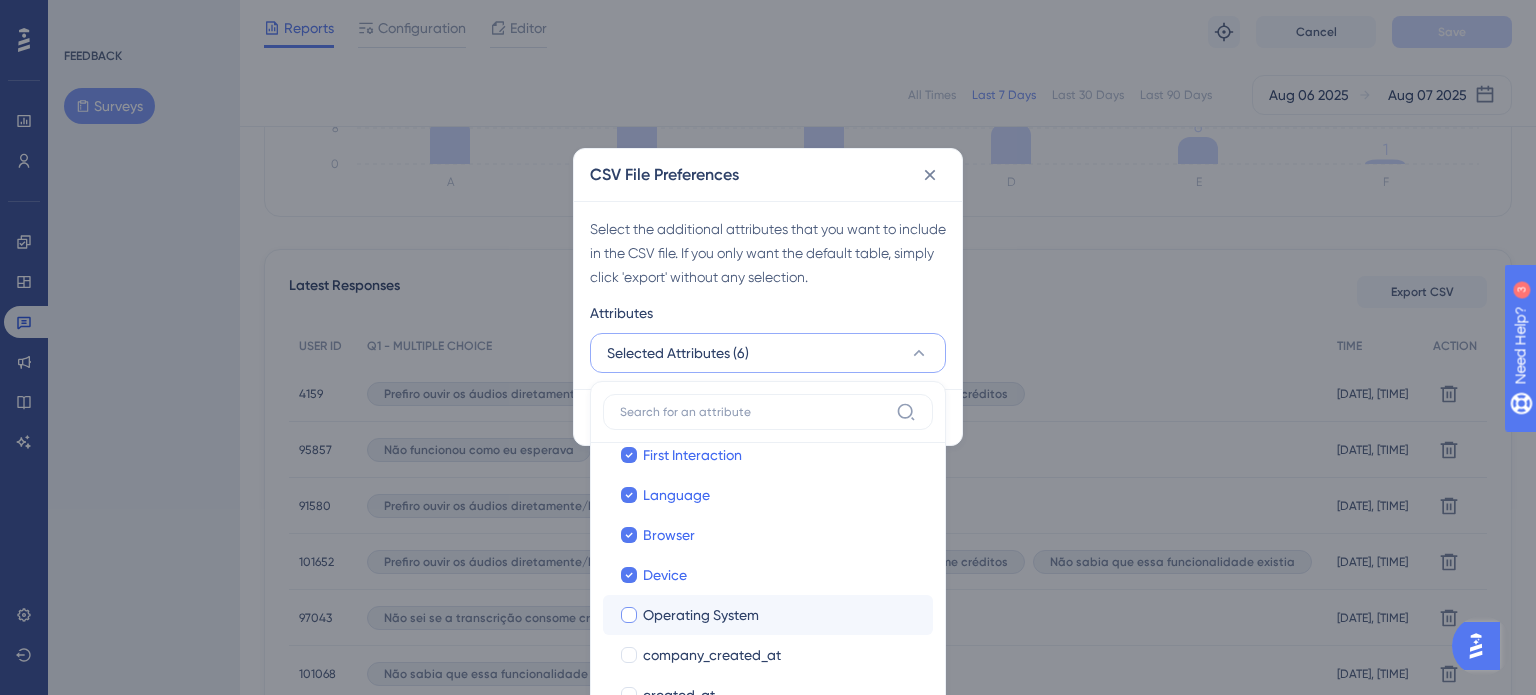 click on "Operating System" at bounding box center [701, 615] 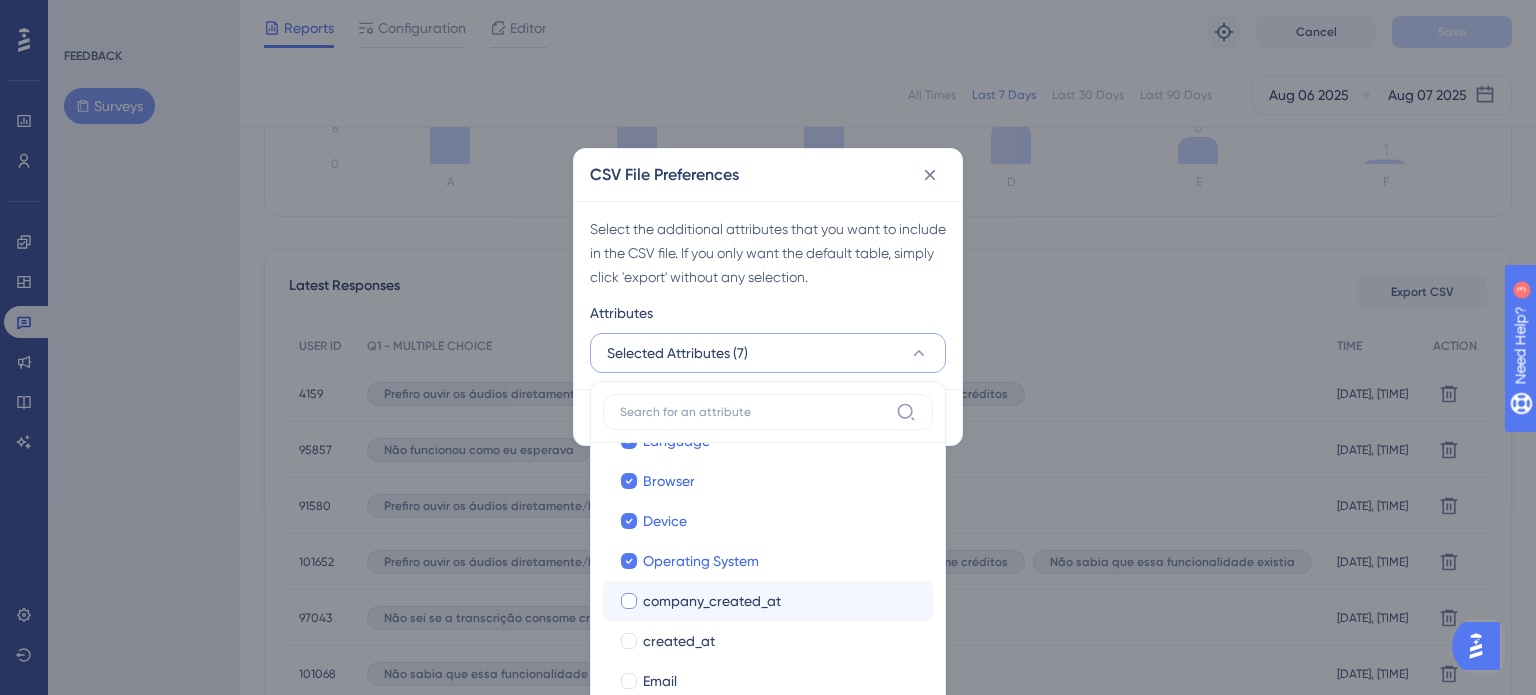 scroll, scrollTop: 300, scrollLeft: 0, axis: vertical 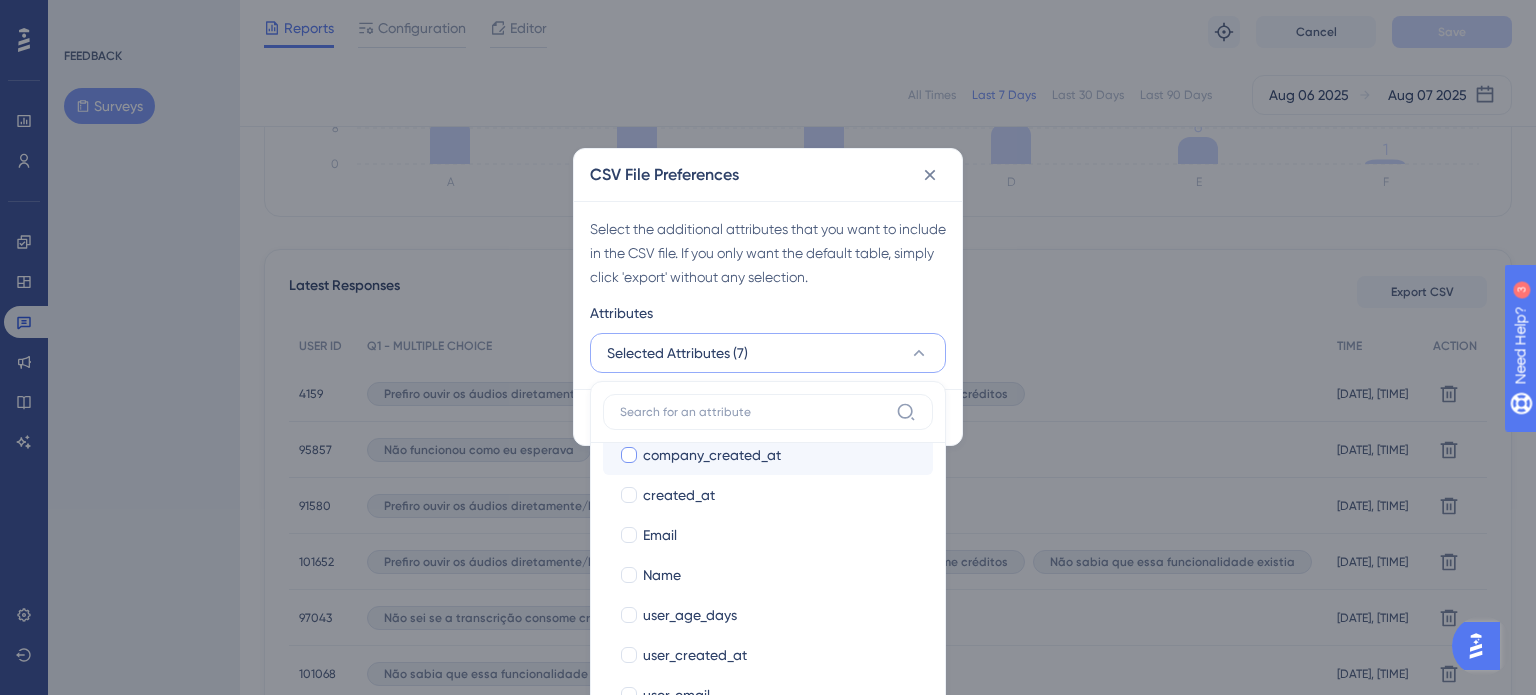 click at bounding box center (629, 455) 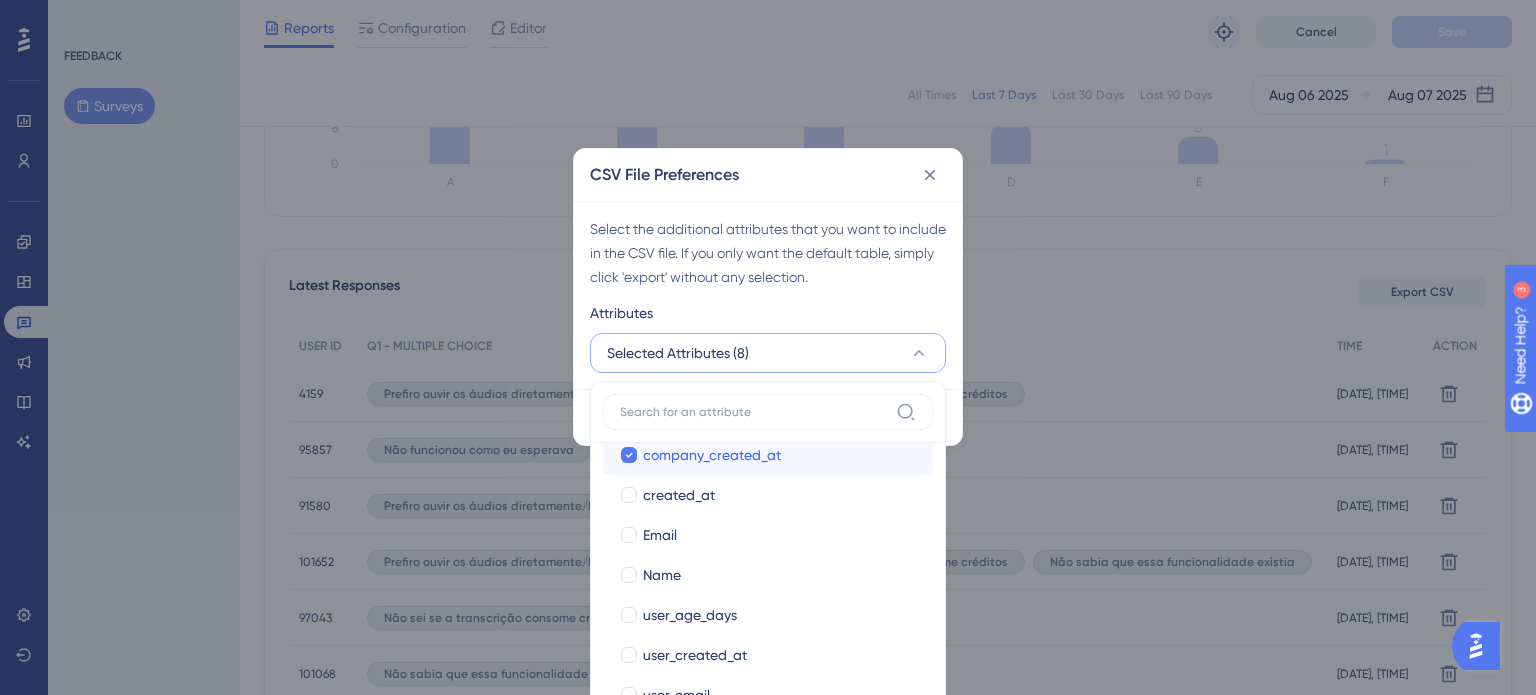scroll, scrollTop: 200, scrollLeft: 0, axis: vertical 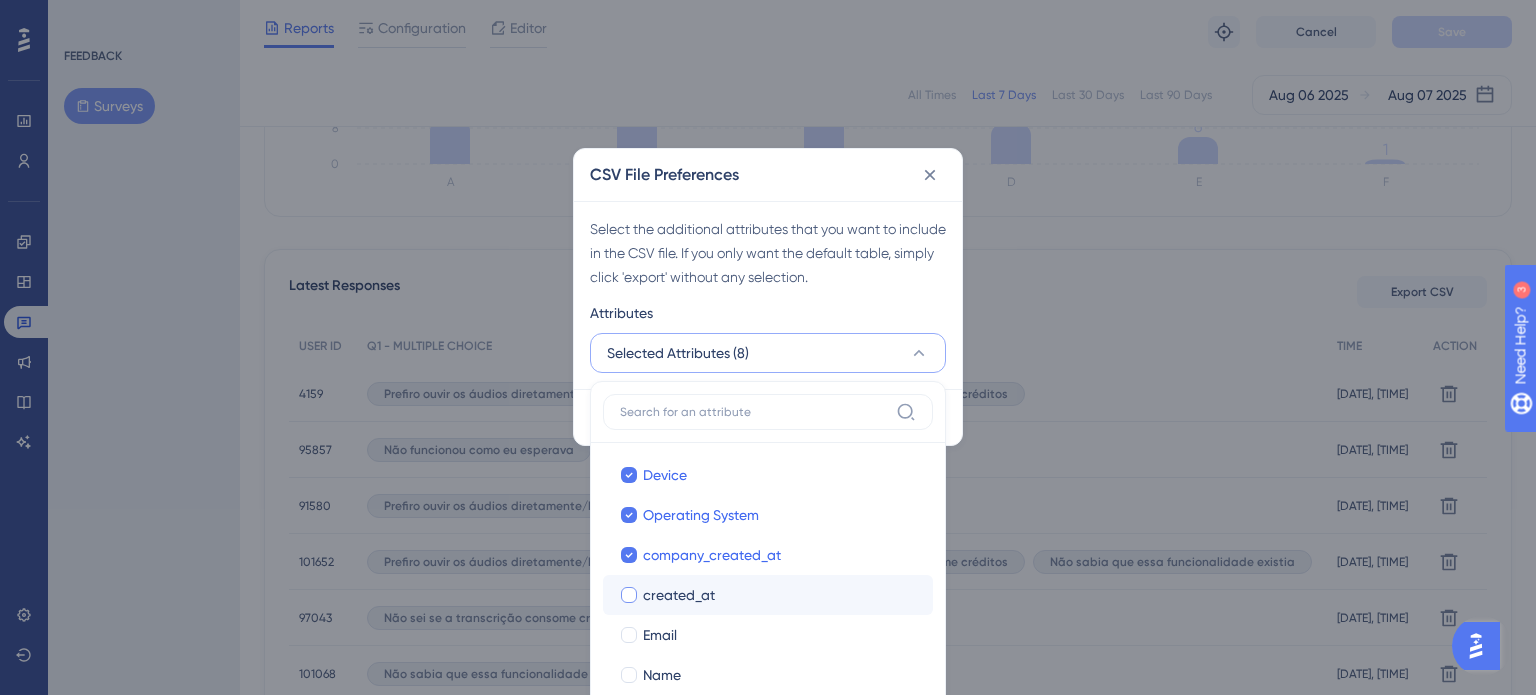 click on "created_at created_at" at bounding box center [768, 595] 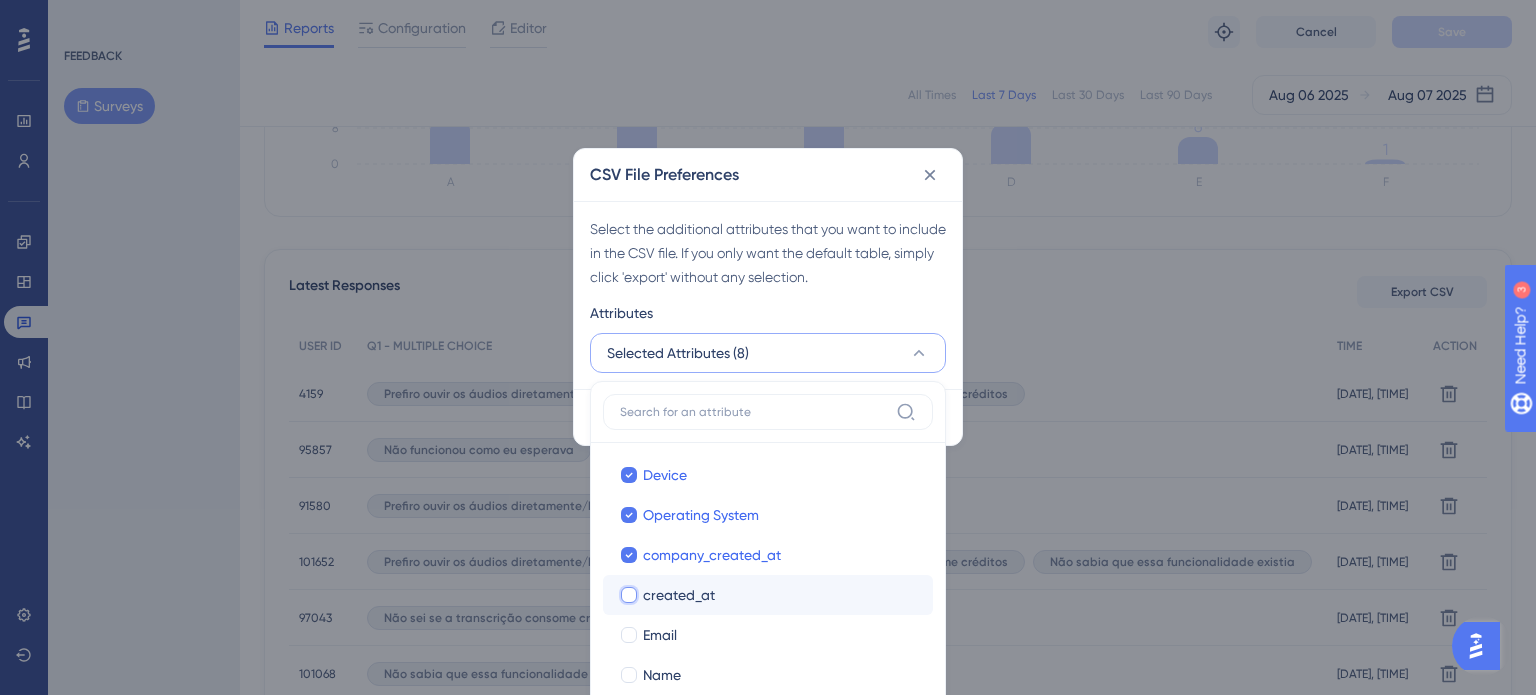 click on "created_at" at bounding box center (629, 794) 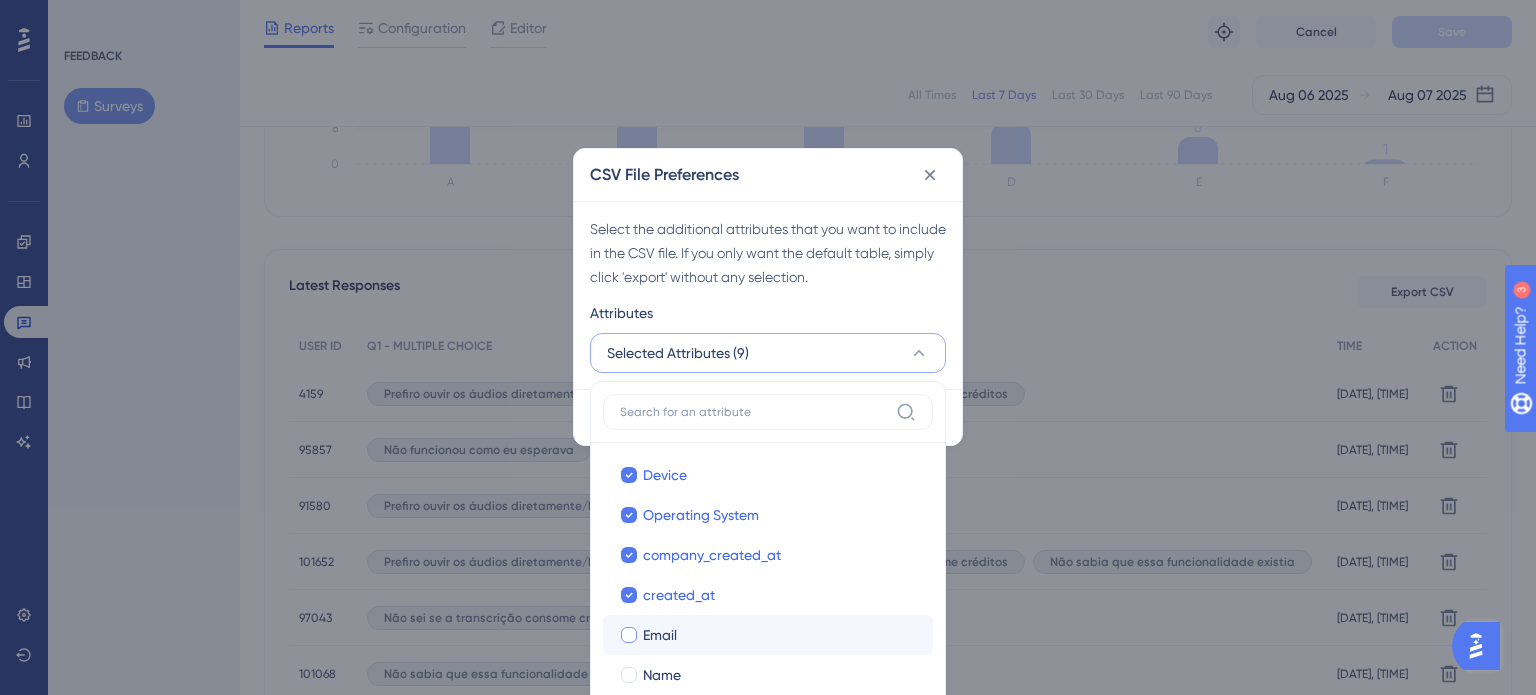 click on "Email Email" at bounding box center (768, 635) 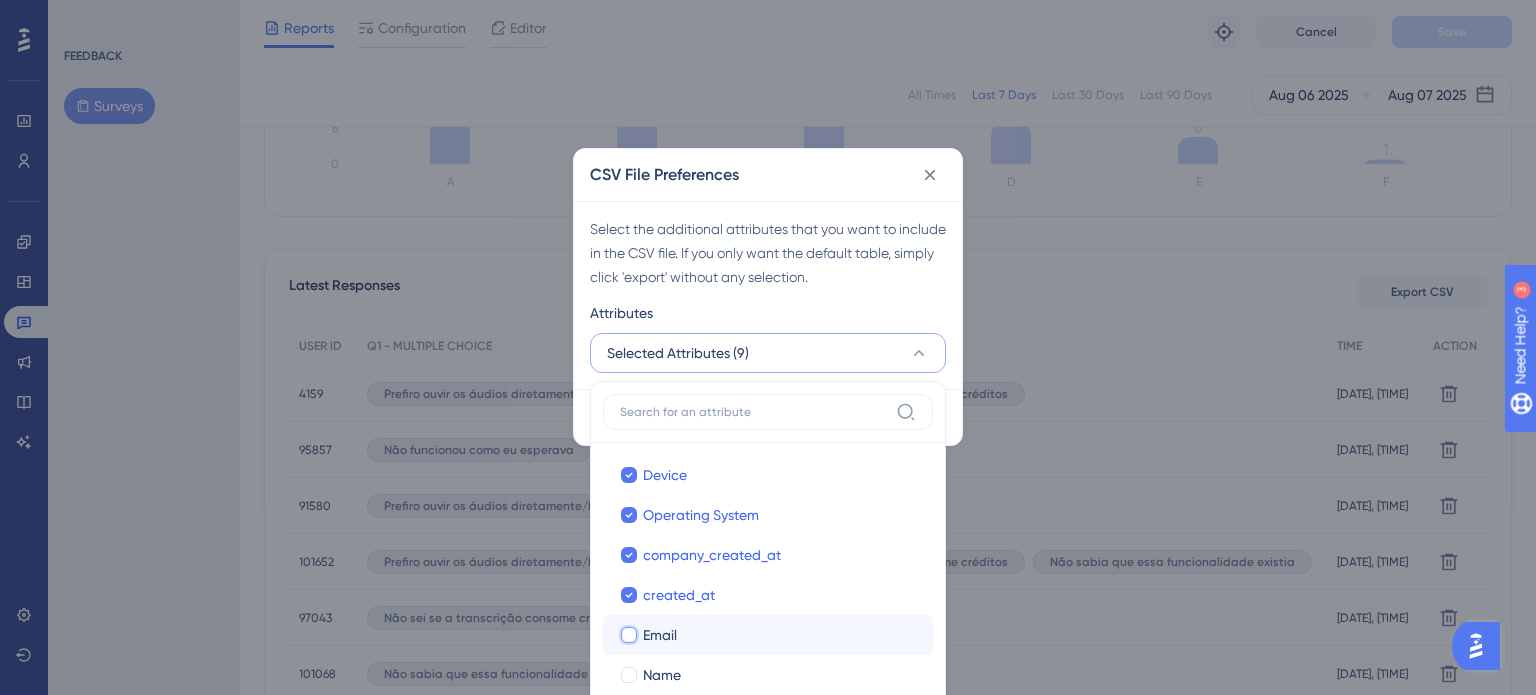 click on "Email" at bounding box center [629, 834] 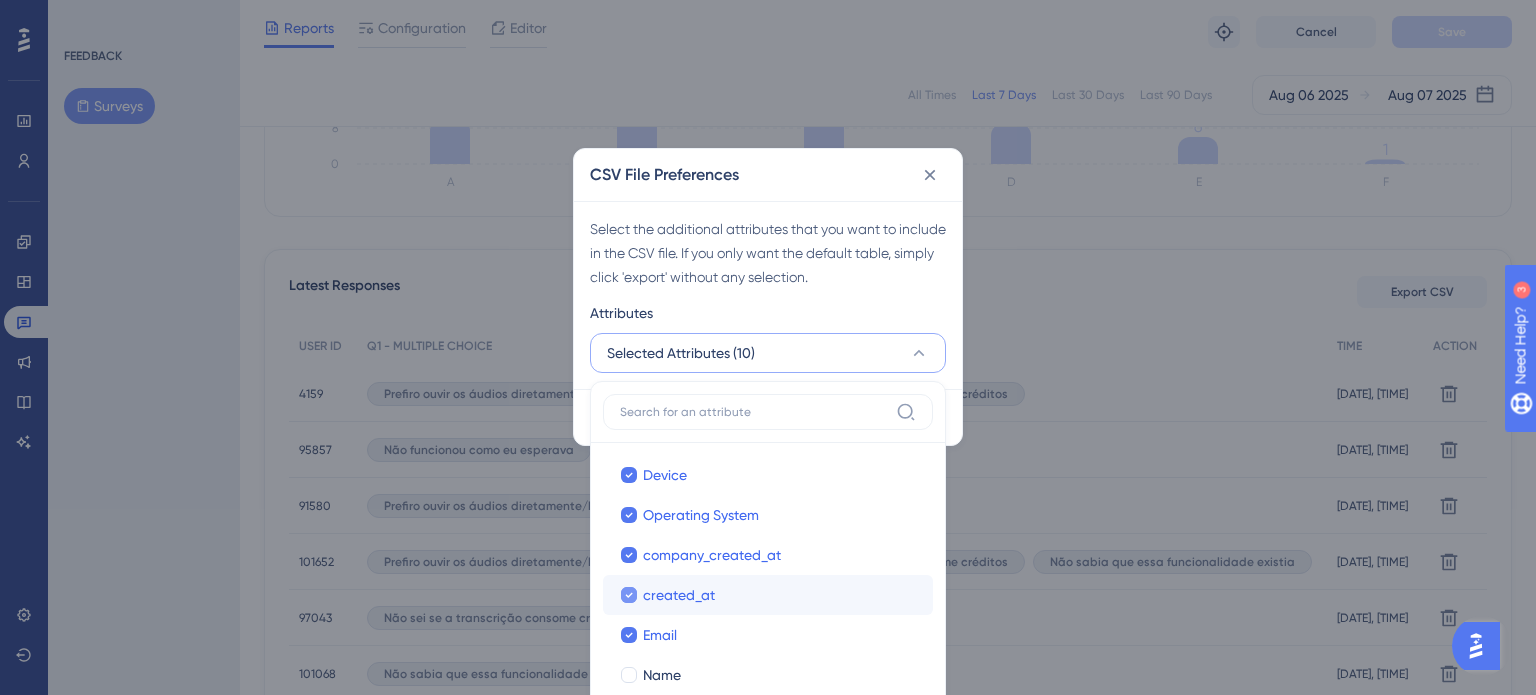 scroll, scrollTop: 300, scrollLeft: 0, axis: vertical 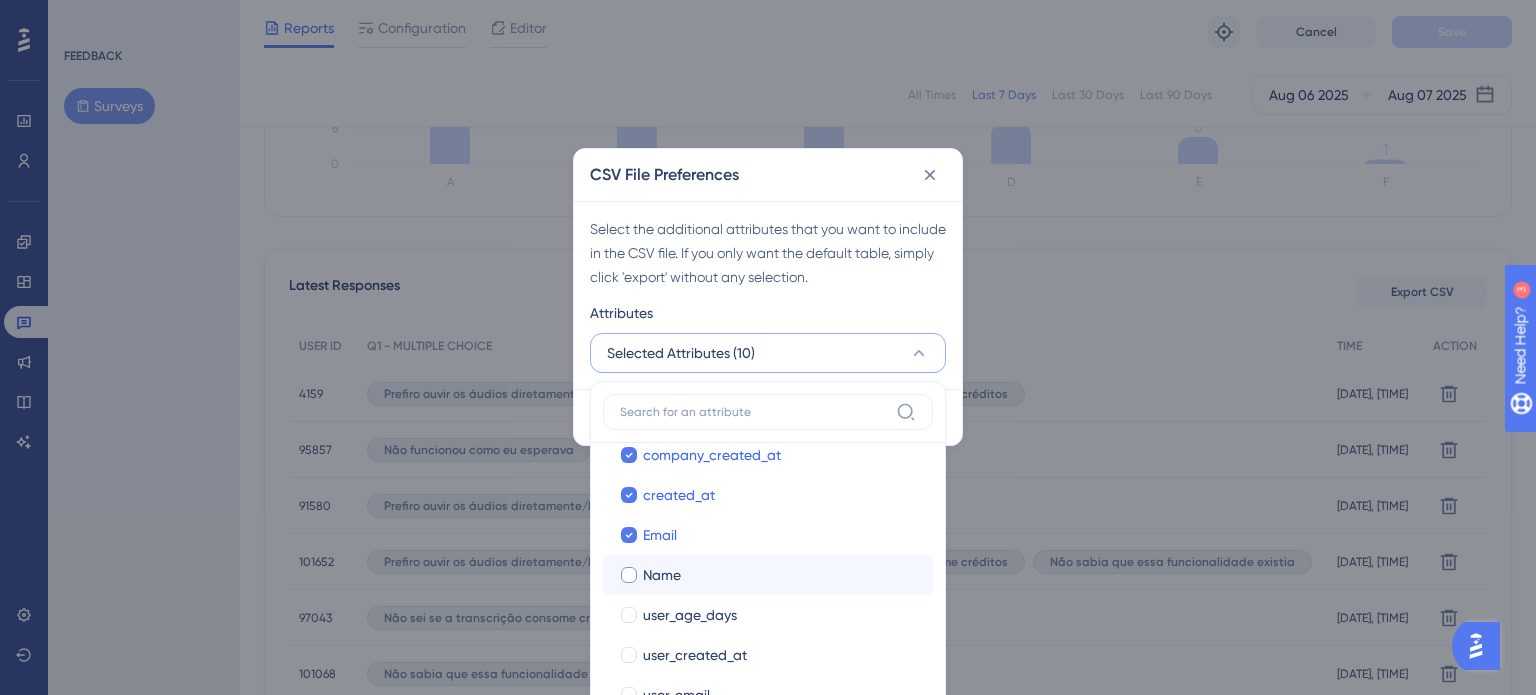 click on "Name" at bounding box center (662, 575) 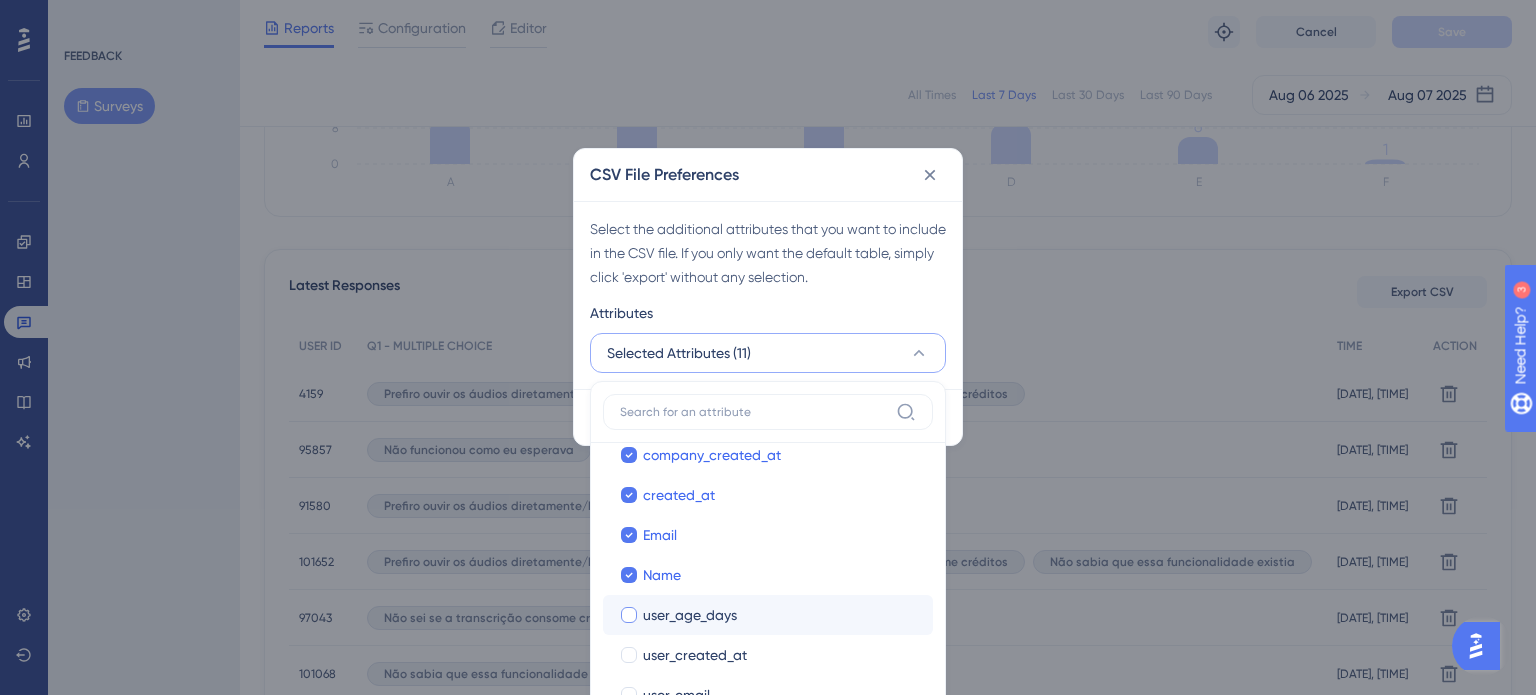 click on "user_age_days" at bounding box center [690, 615] 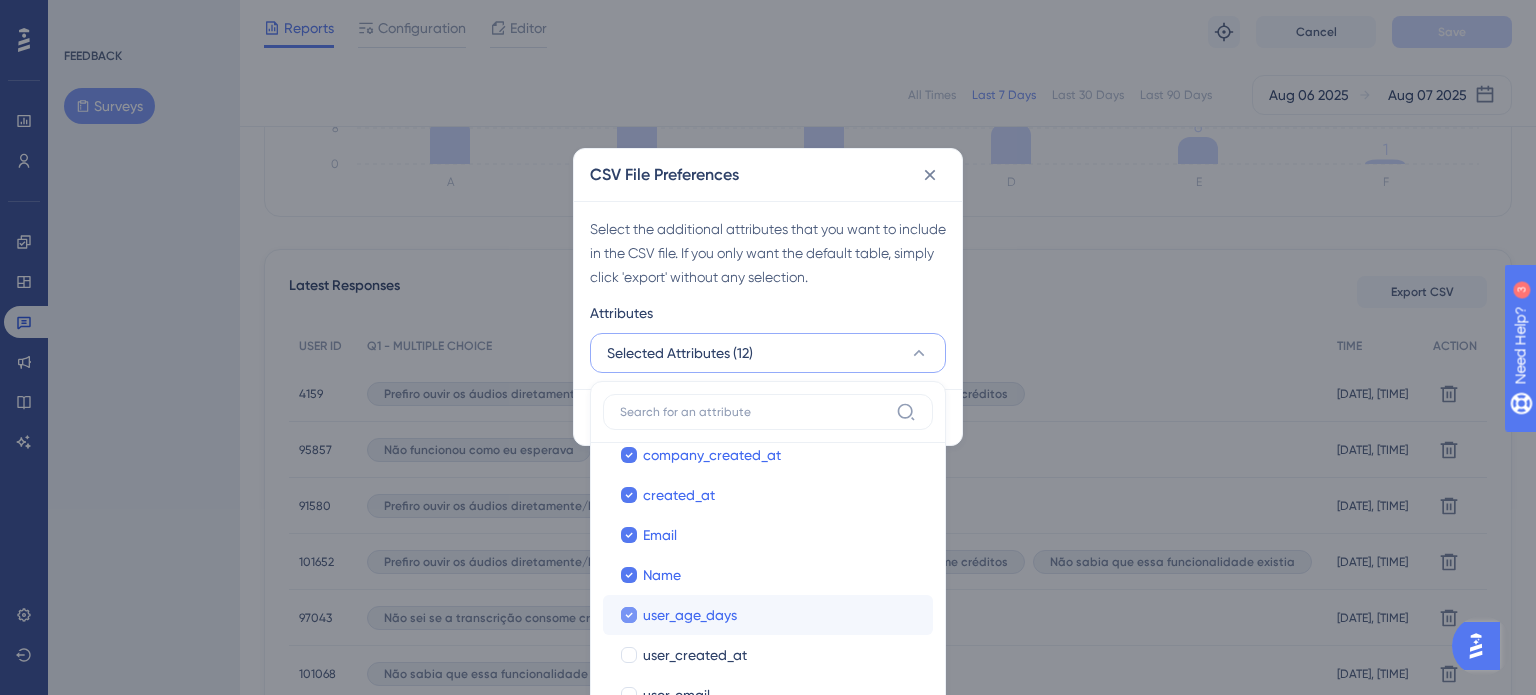 scroll, scrollTop: 400, scrollLeft: 0, axis: vertical 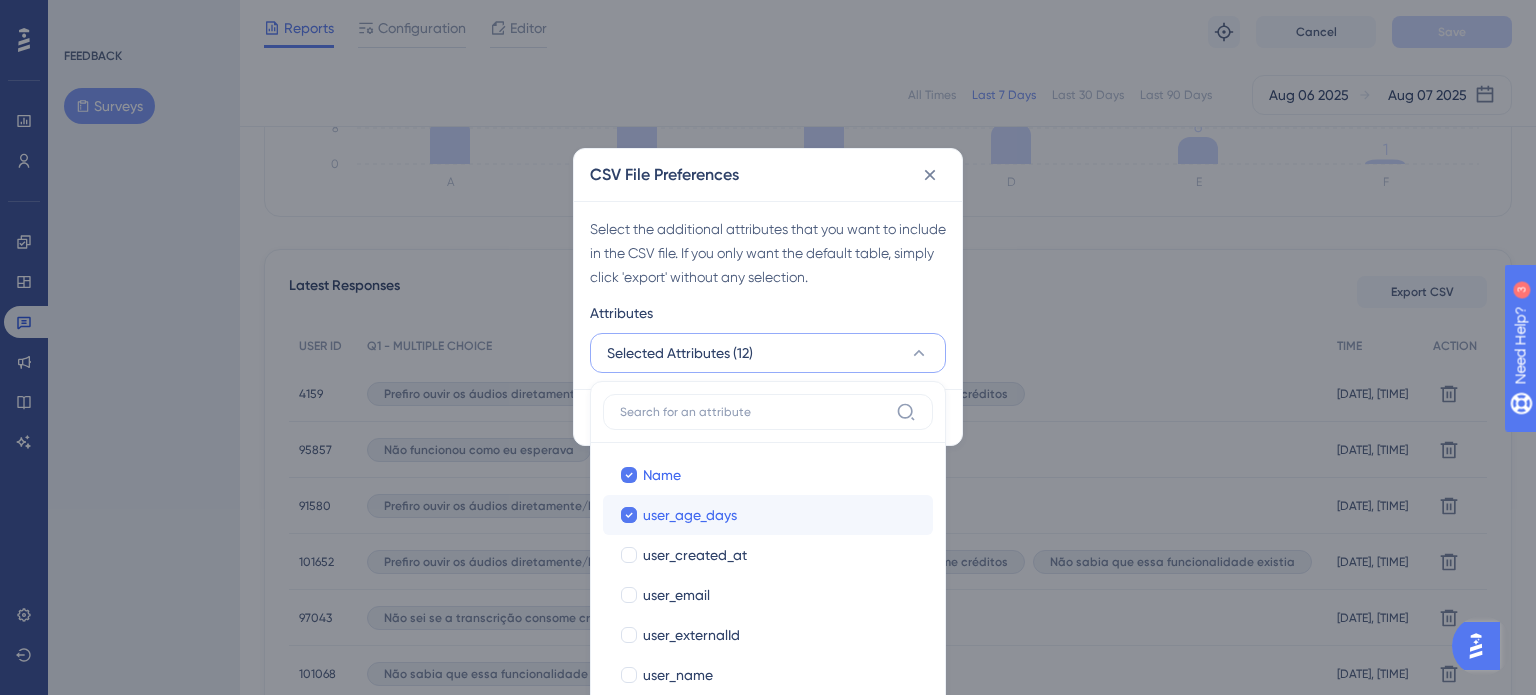 click on "user_age_days user_age_days" at bounding box center [768, 515] 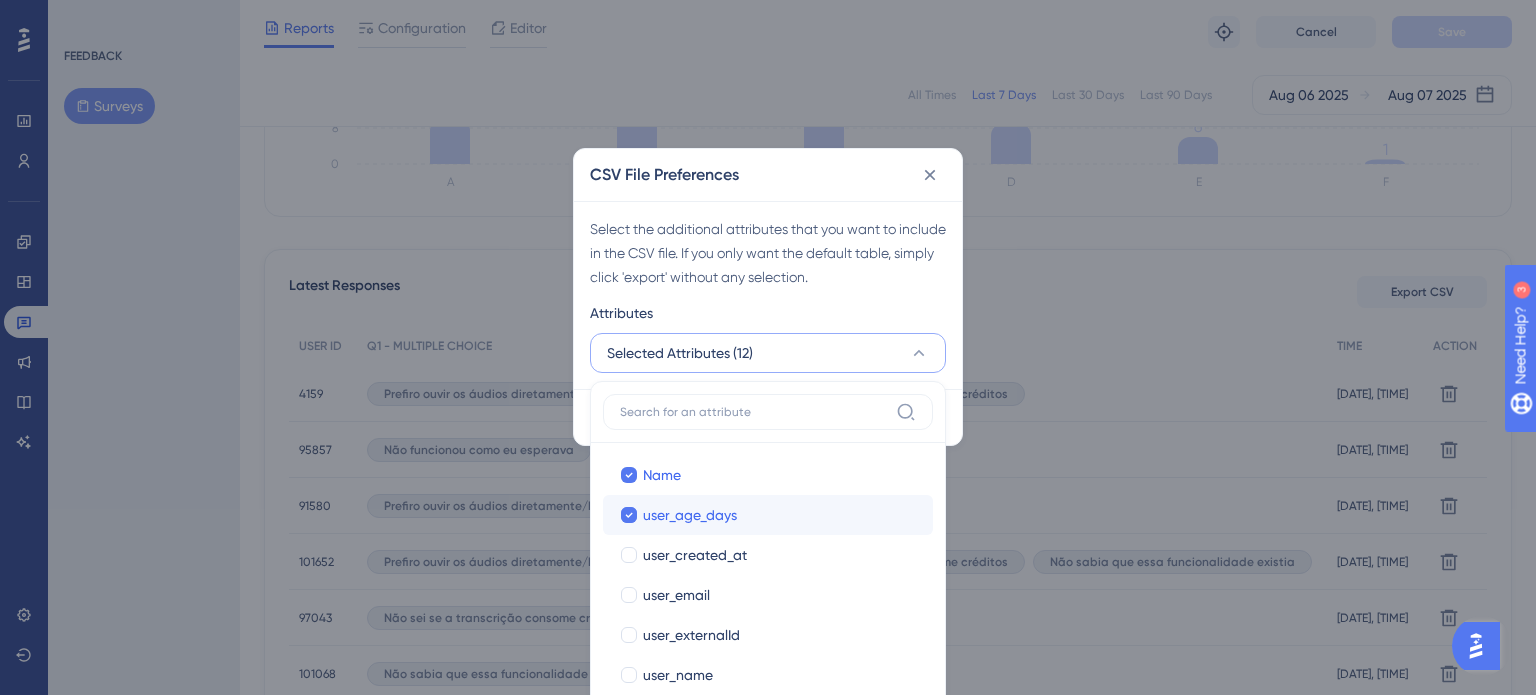 click on "user_age_days" at bounding box center [629, 914] 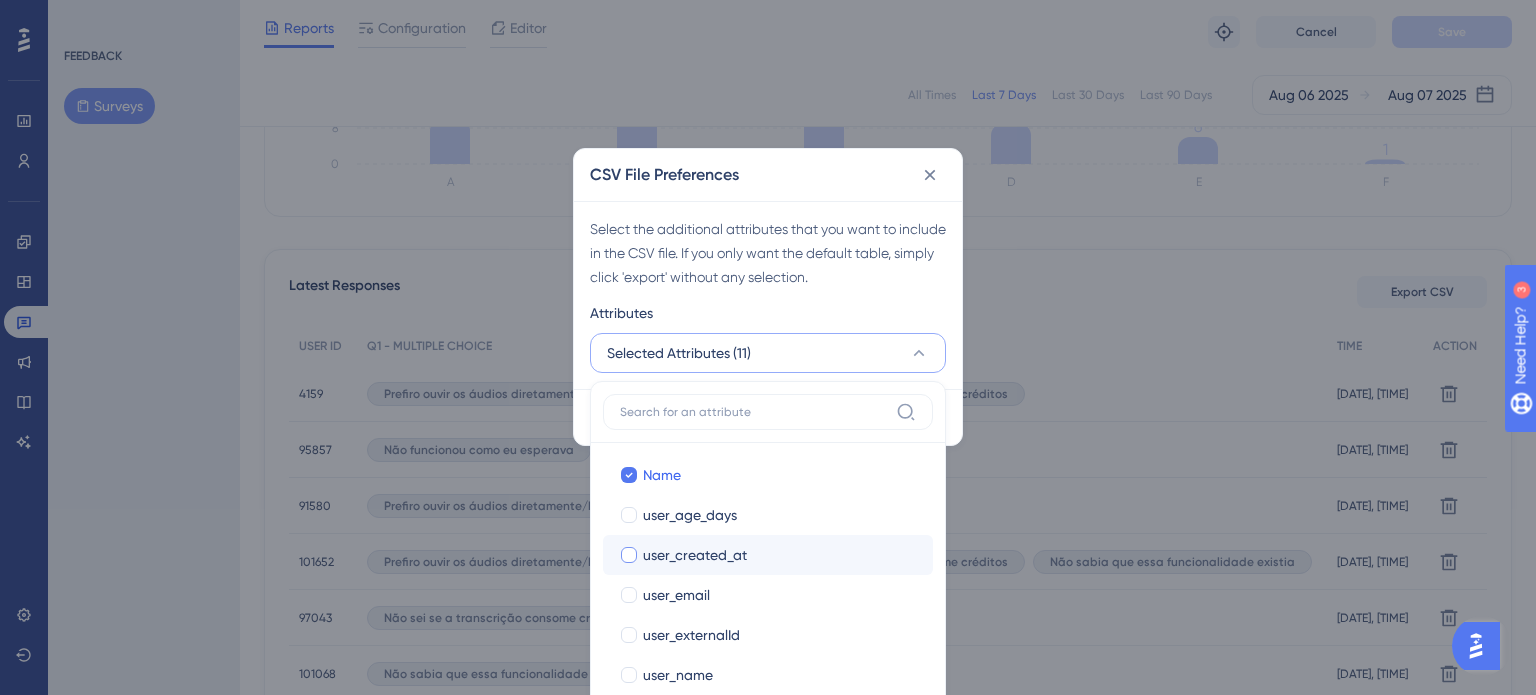 click on "user_created_at" at bounding box center [695, 555] 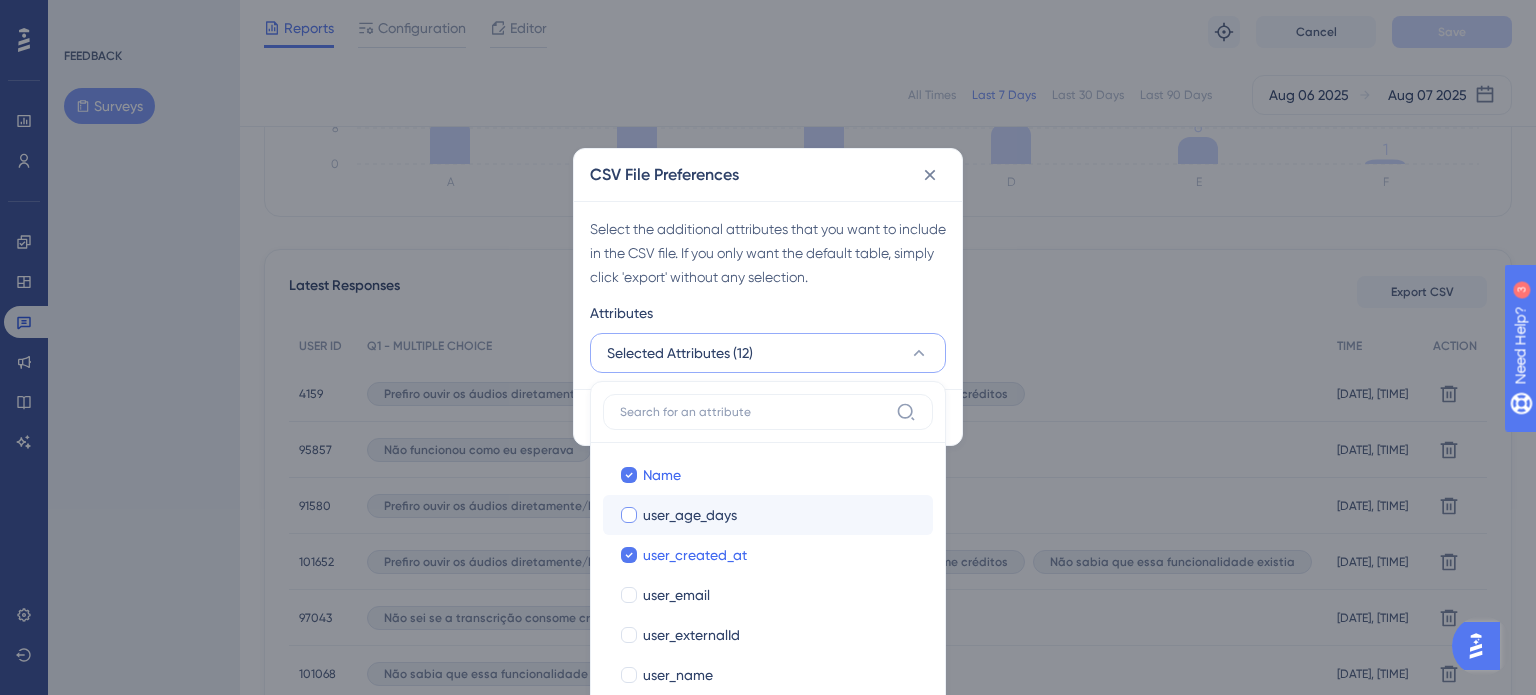 click on "user_age_days" at bounding box center (690, 515) 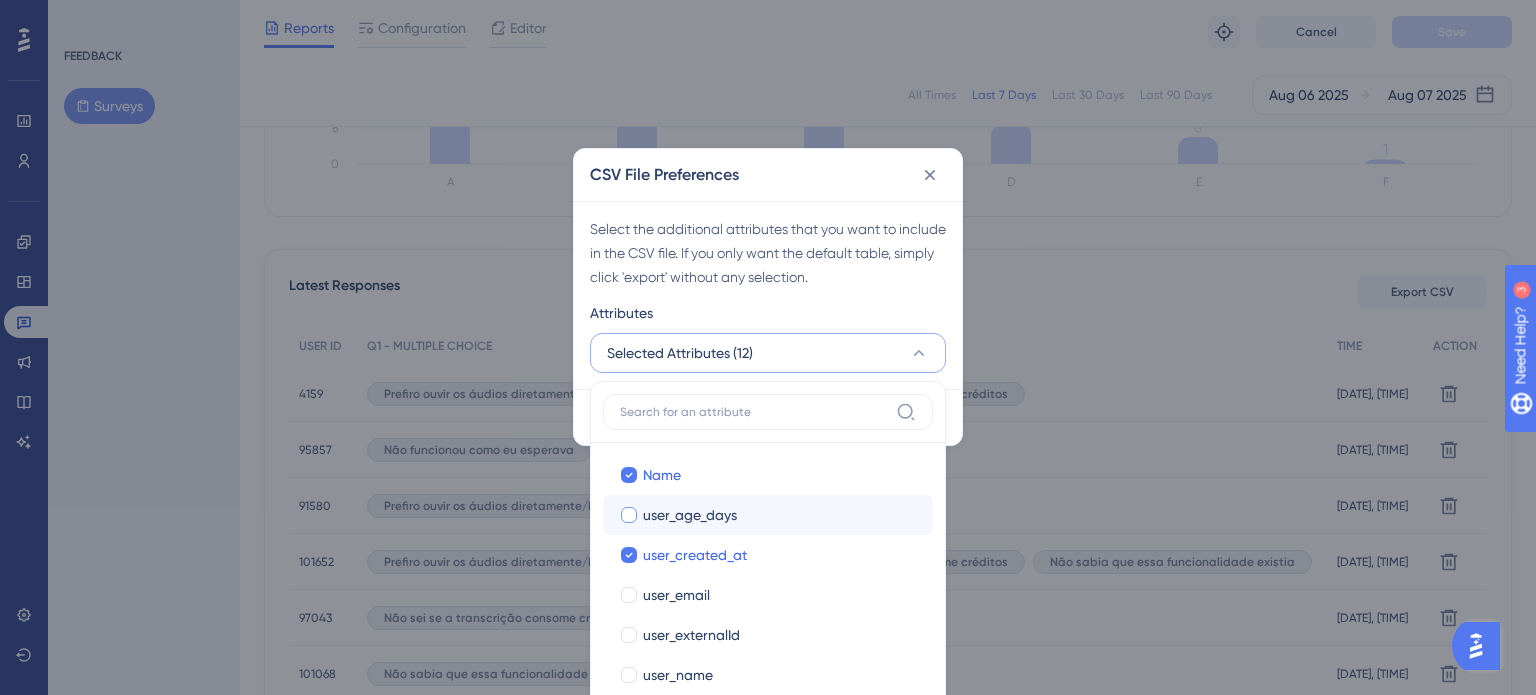 checkbox on "true" 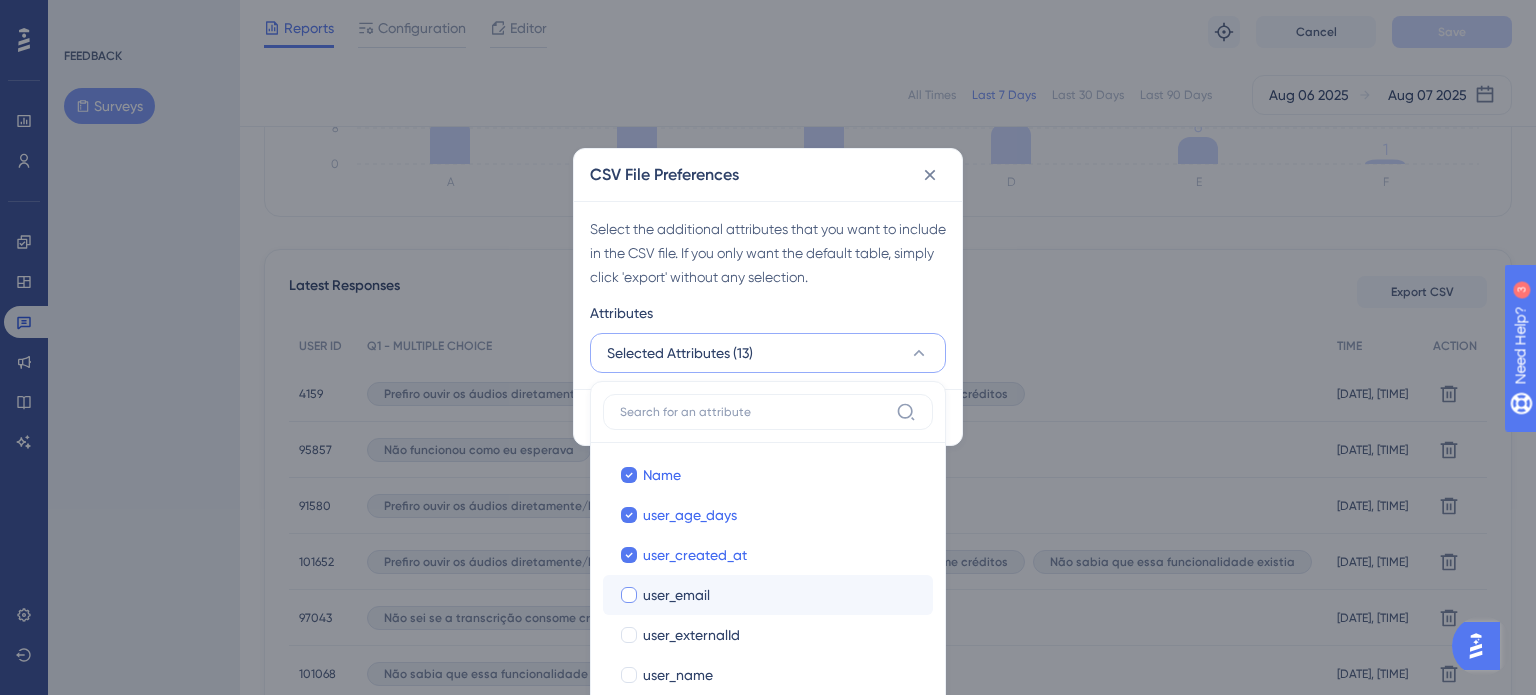 click on "user_email" at bounding box center (676, 595) 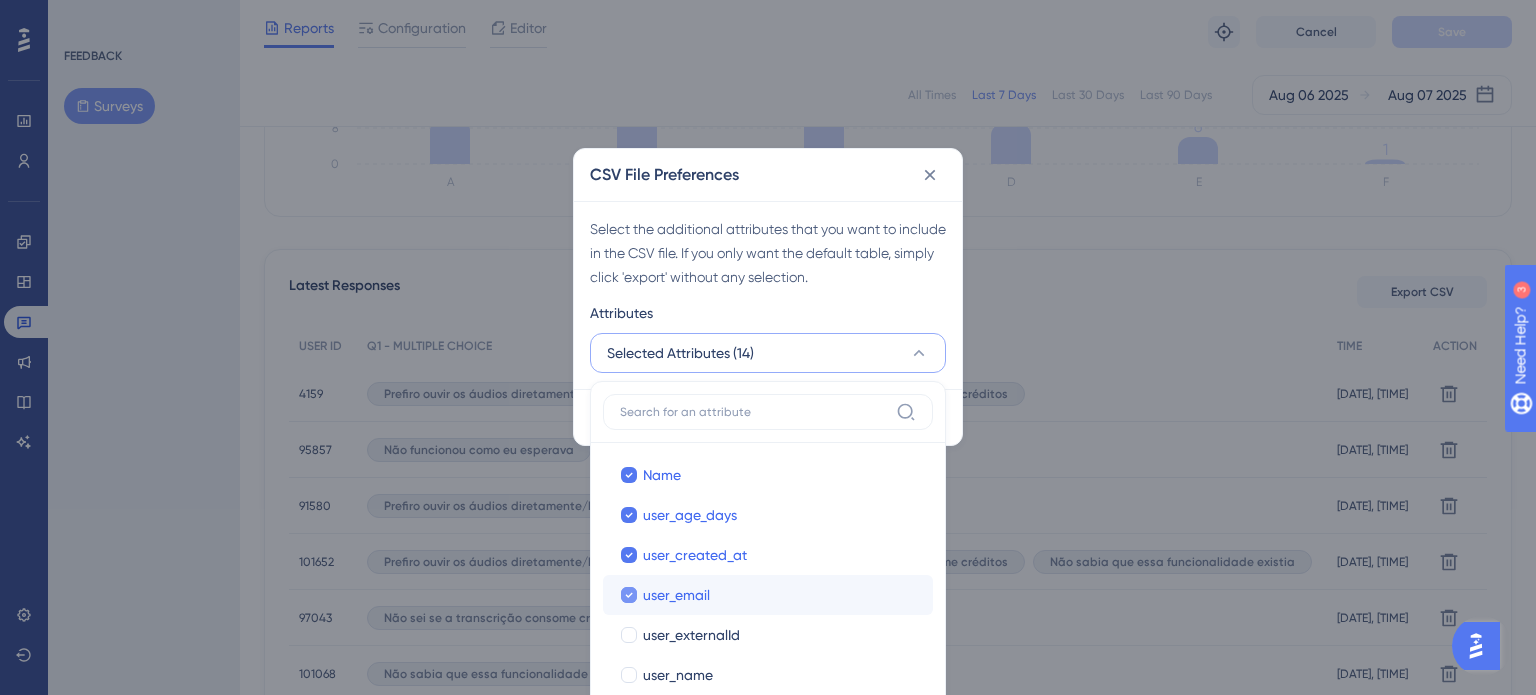scroll, scrollTop: 416, scrollLeft: 0, axis: vertical 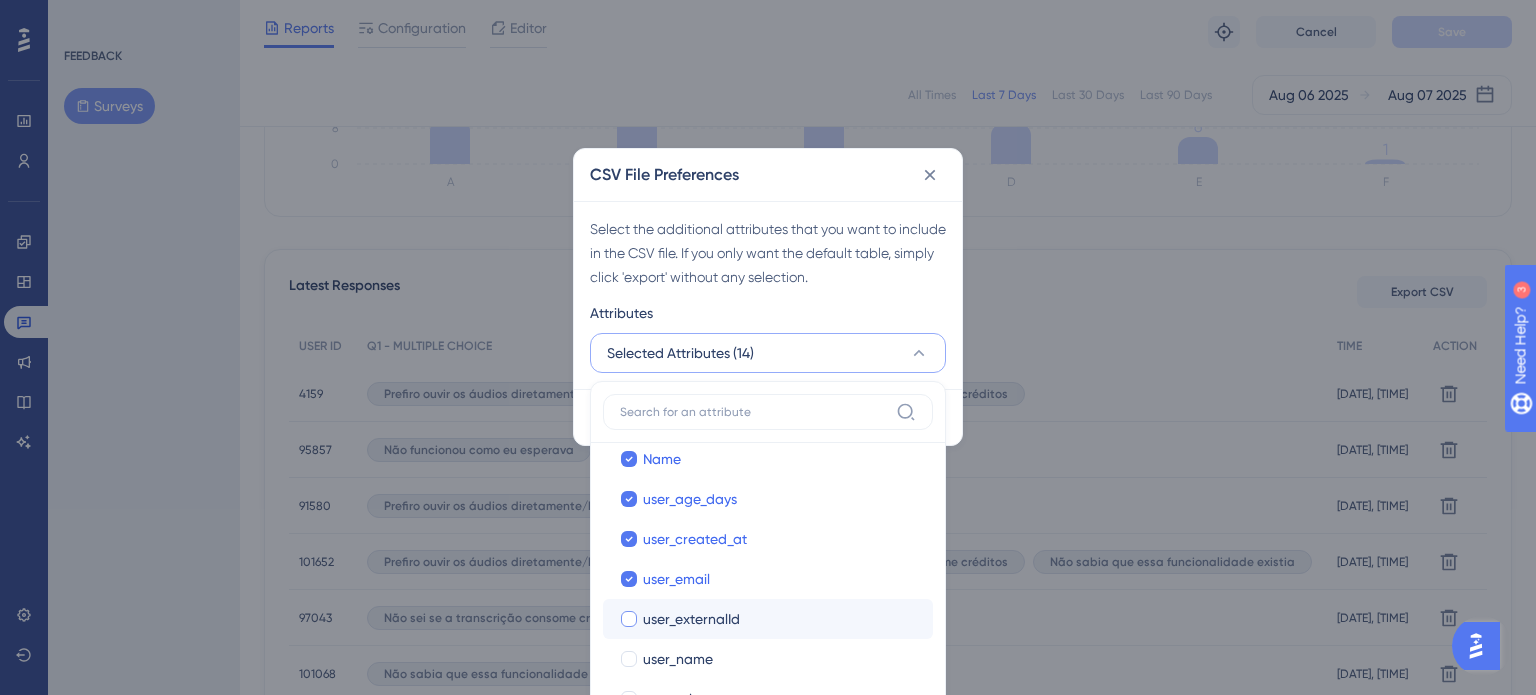 click on "user_externalId" at bounding box center [691, 619] 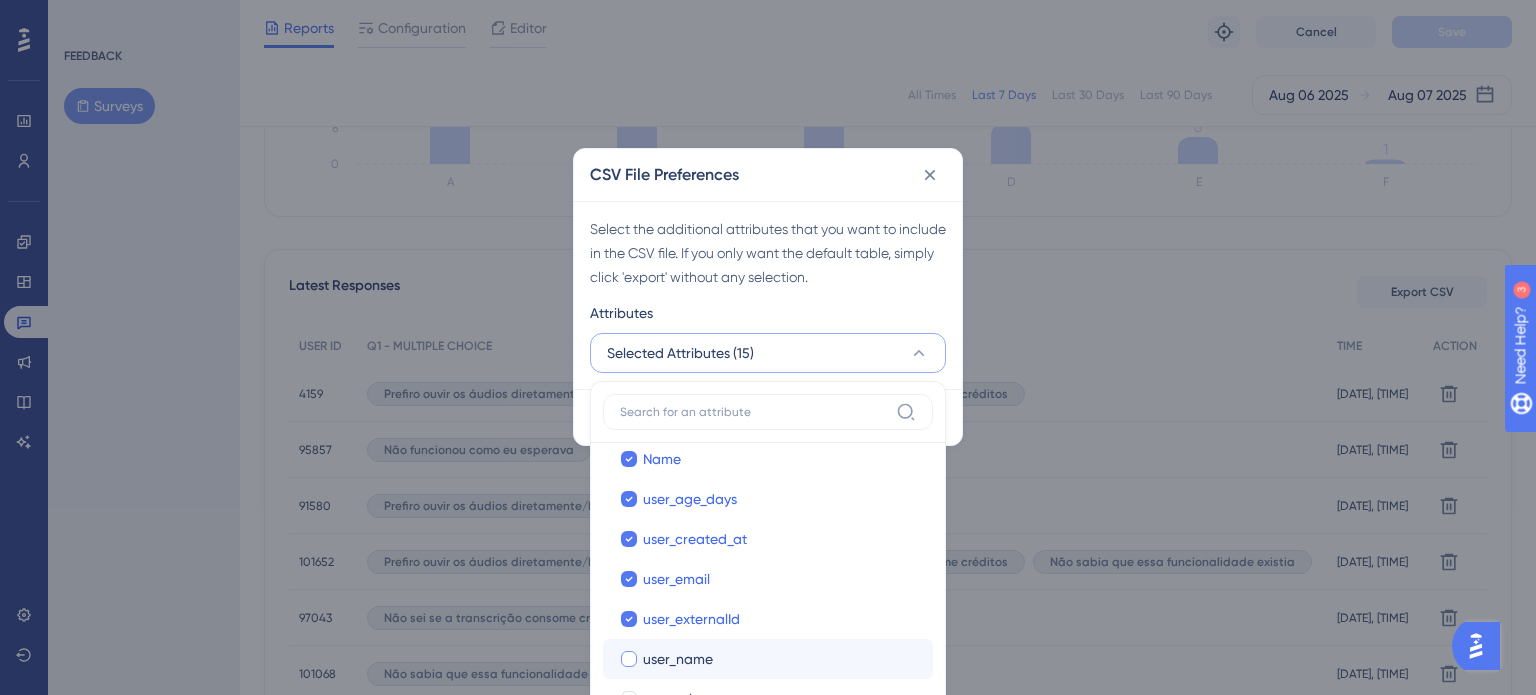 click on "user_name" at bounding box center [678, 659] 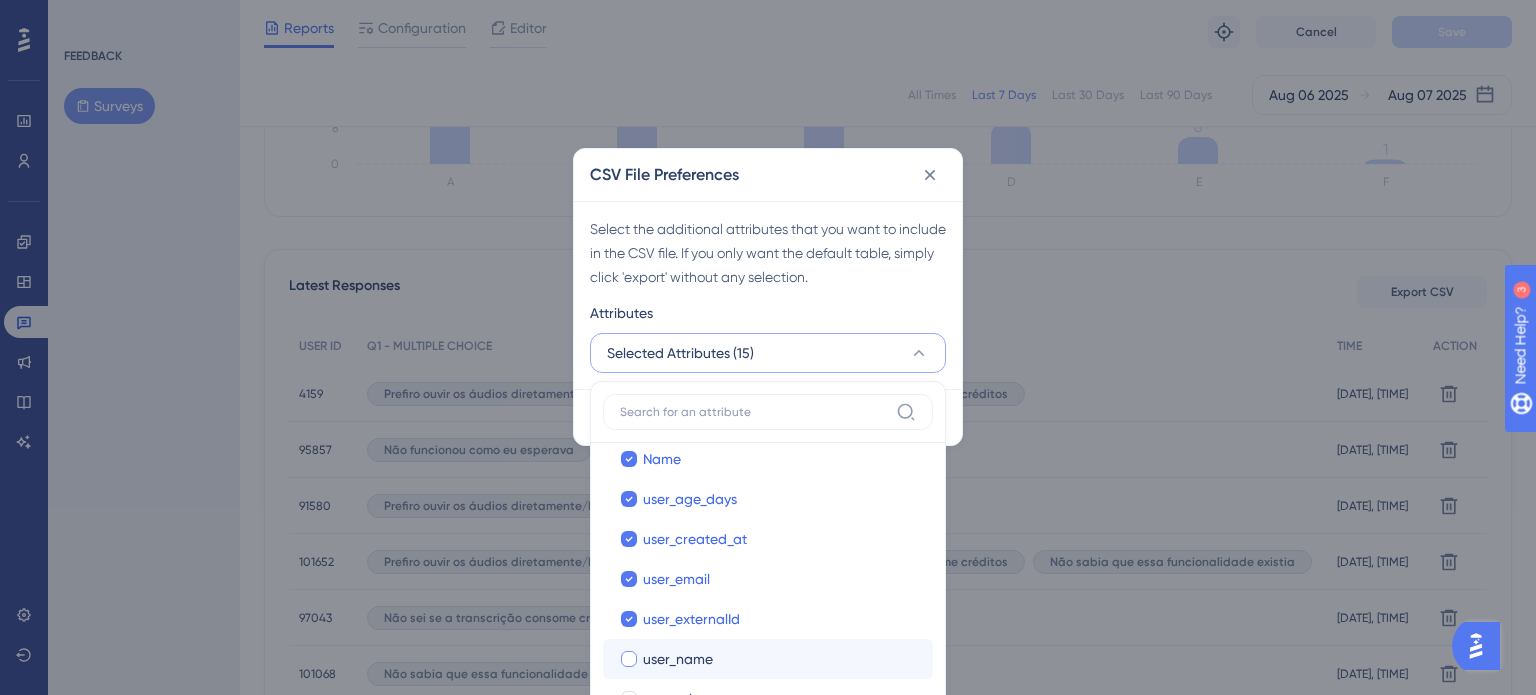 checkbox on "true" 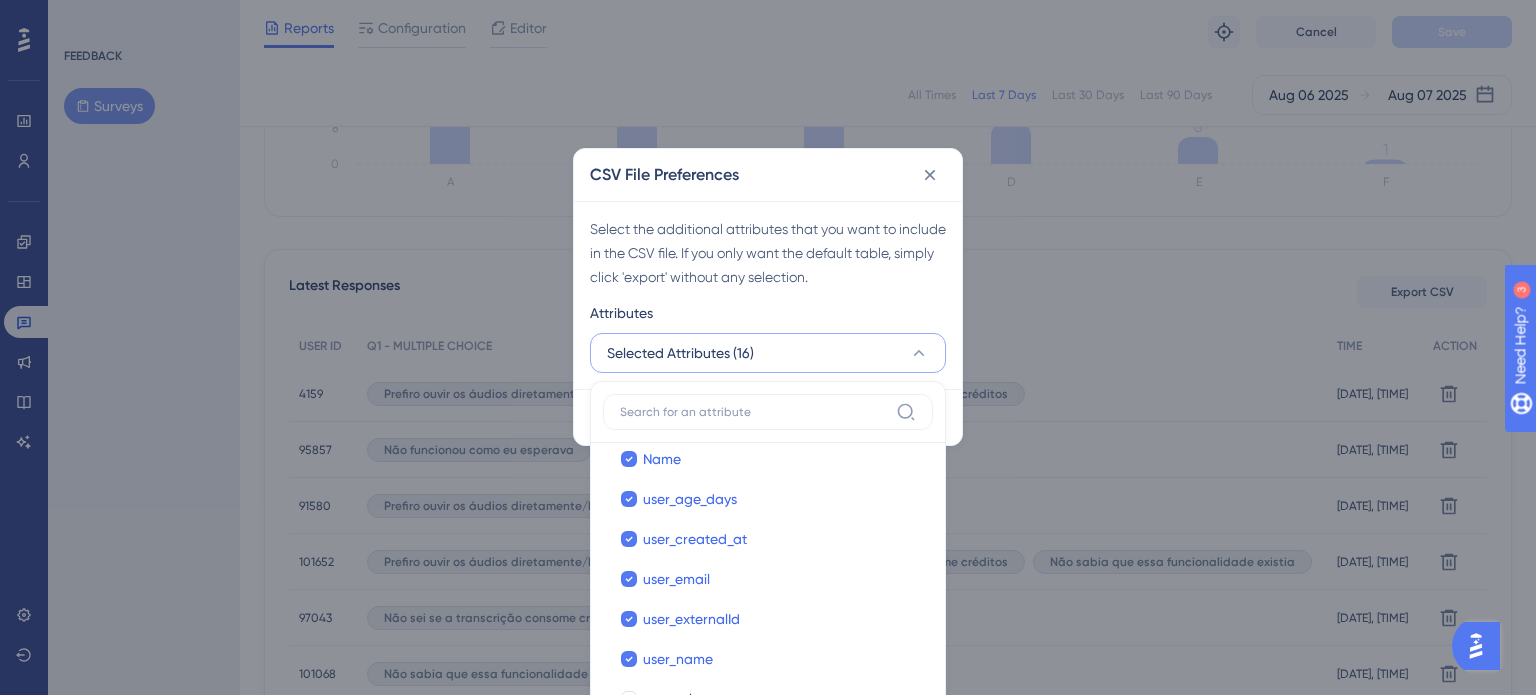 click on "Select the additional attributes that you want to include in the CSV file.
If you you only want the default table, simply click 'export' without any selection. Attributes Selected Attributes (16) Last Interaction Last Interaction Web Session Web Session First Interaction First Interaction Language Language Browser Browser Device Device Operating System Operating System company_created_at company_created_at created_at created_at Email Email Name Name user_age_days user_age_days user_created_at user_created_at user_email user_email user_externalId user_externalId user_name user_name user_role user_role userId userId" at bounding box center [768, 295] 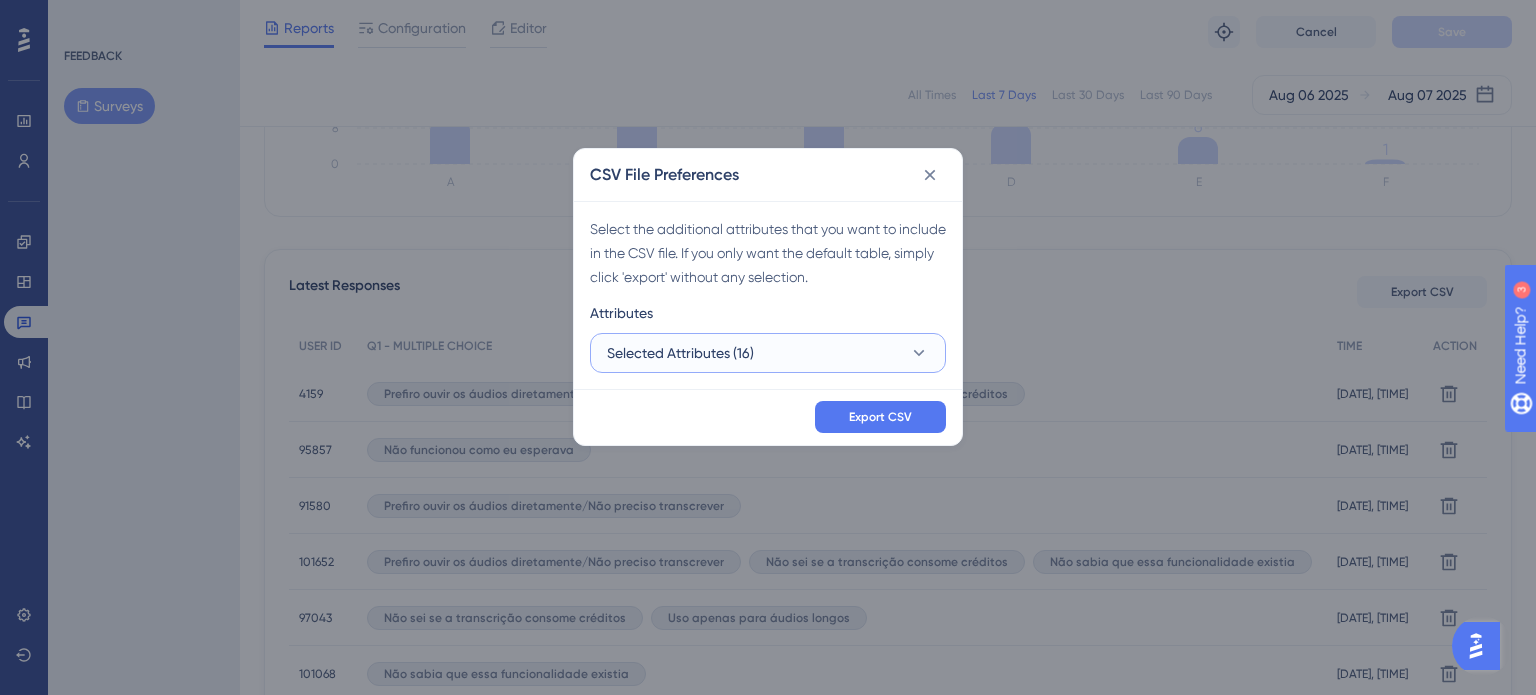 click on "Selected Attributes (16)" at bounding box center (768, 353) 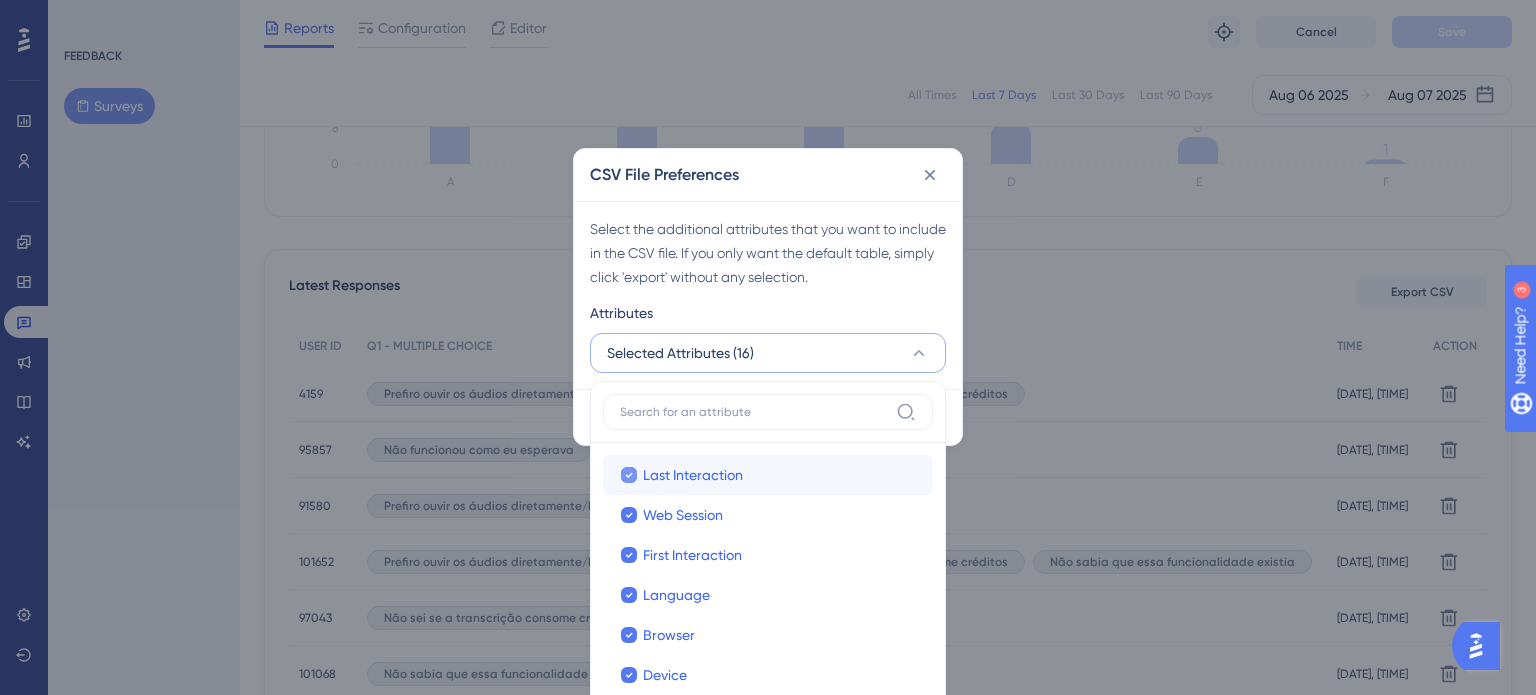 scroll, scrollTop: 544, scrollLeft: 0, axis: vertical 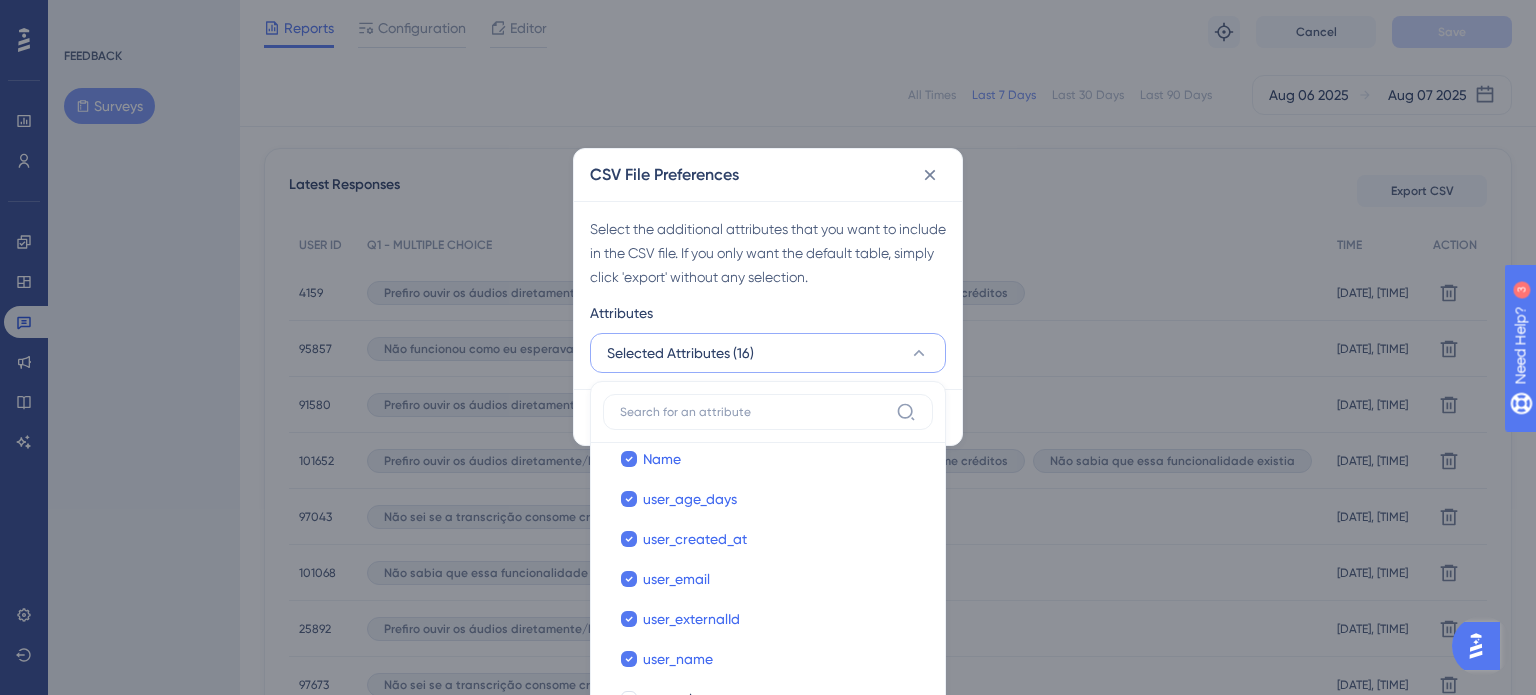 click on "Last Interaction Last Interaction Web Session Web Session First Interaction First Interaction Language Language Browser Browser Device Device Operating System Operating System company_created_at company_created_at created_at created_at Email Email Name Name user_age_days user_age_days user_created_at user_created_at user_email user_email user_externalId user_externalId user_name user_name user_role user_role userId userId" at bounding box center (768, 582) 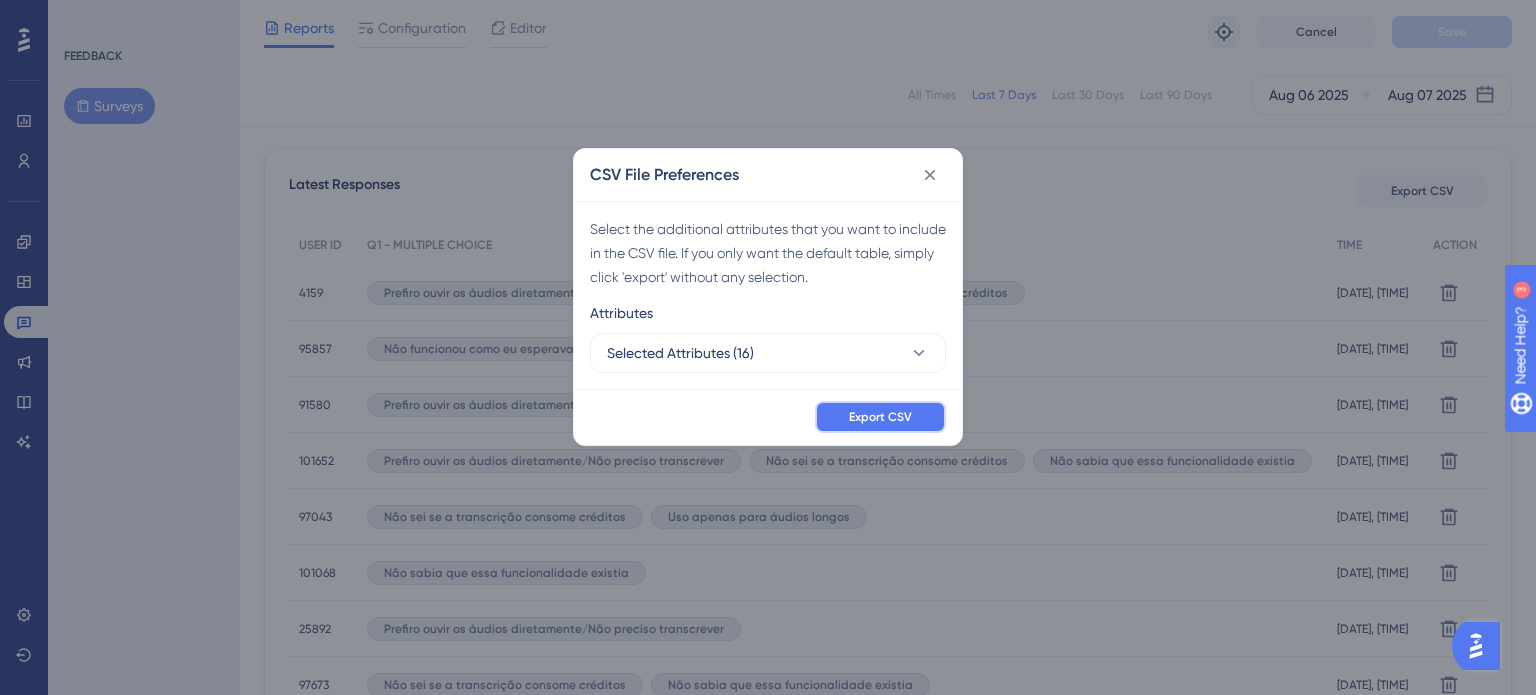 click on "Export CSV" at bounding box center (880, 417) 